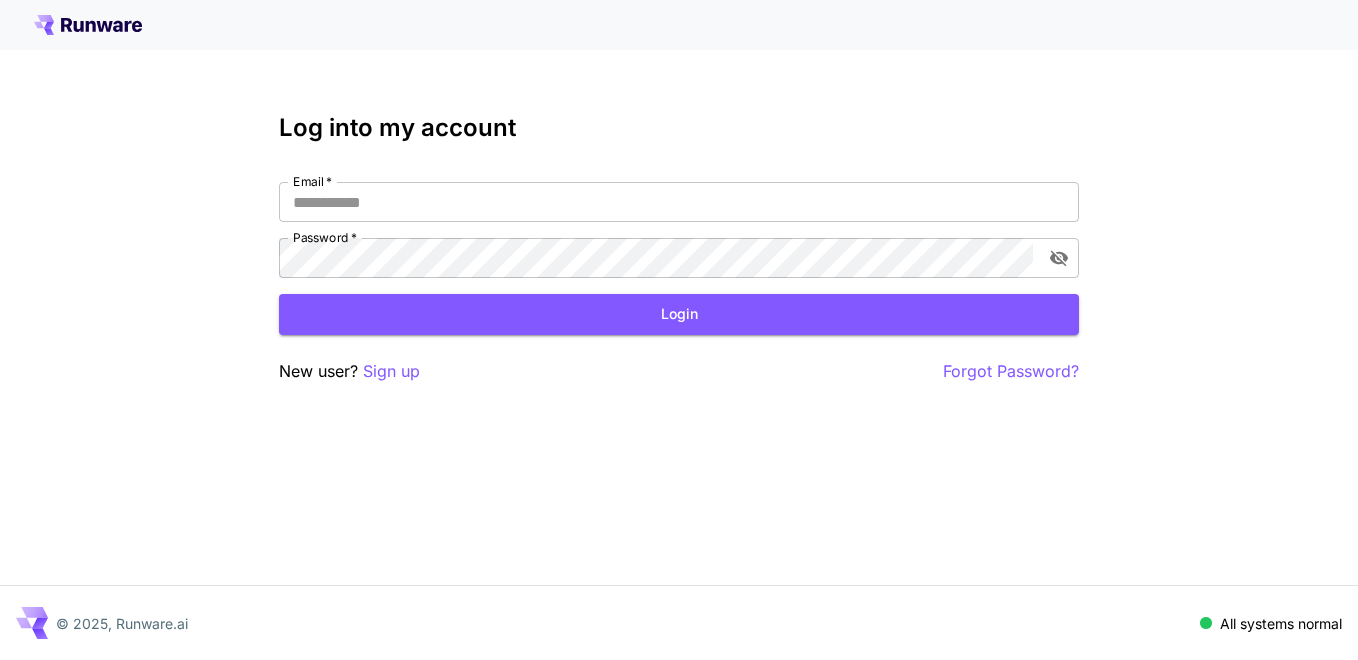 scroll, scrollTop: 0, scrollLeft: 0, axis: both 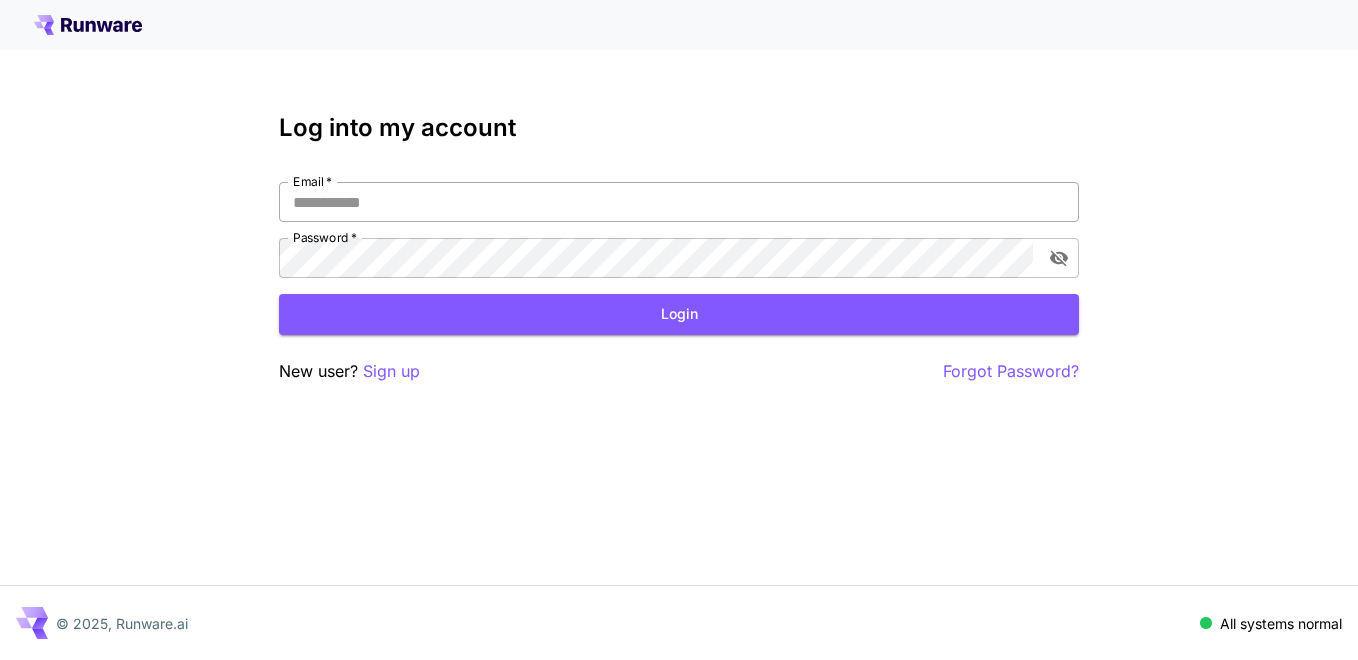 click on "Email   *" at bounding box center (679, 202) 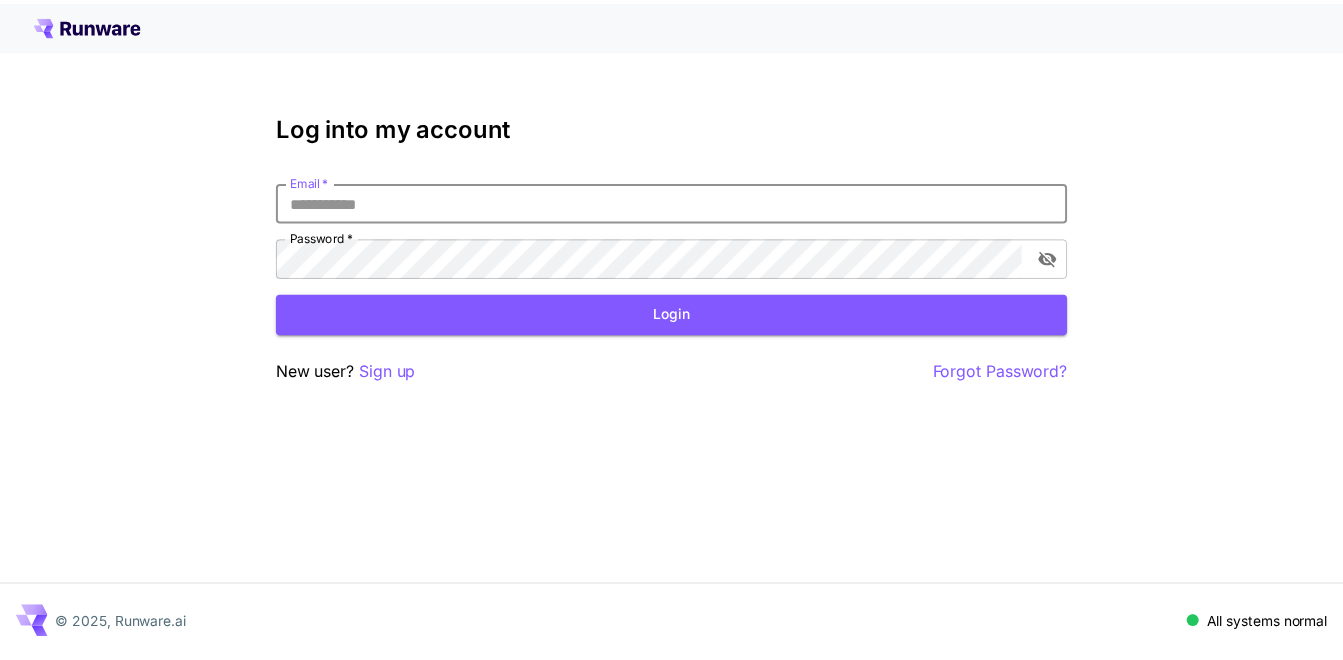 scroll, scrollTop: 0, scrollLeft: 0, axis: both 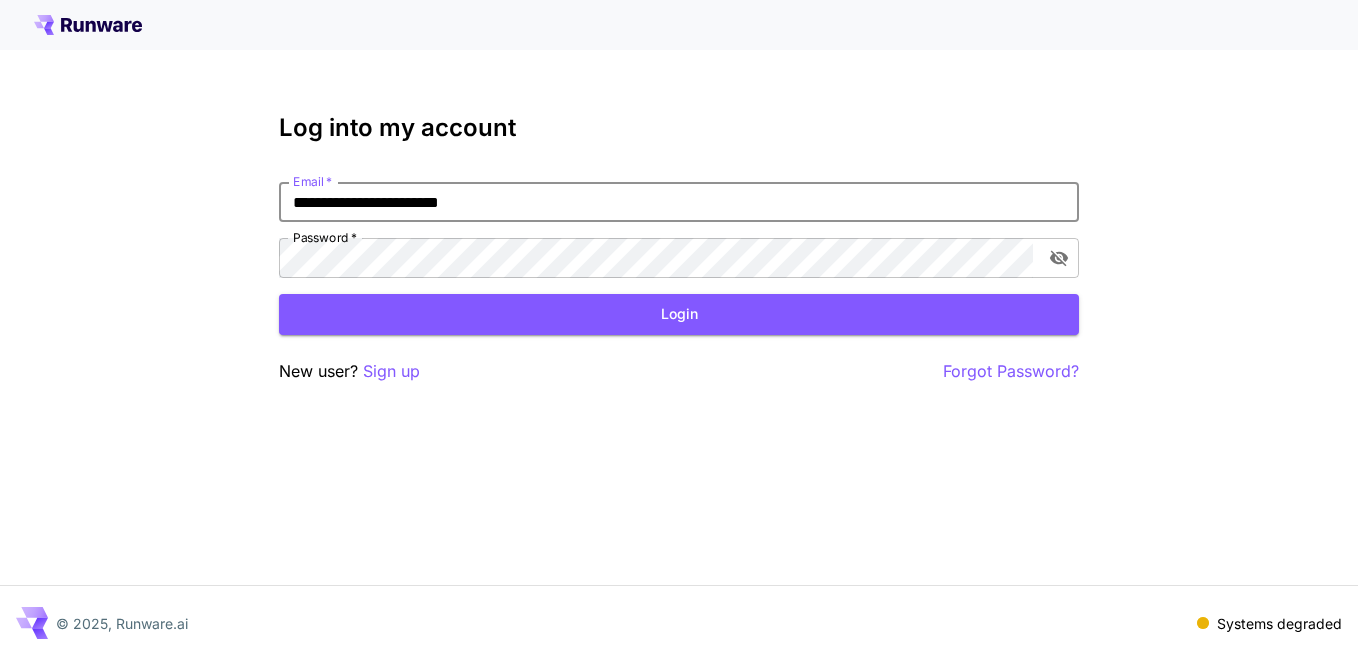 type on "**********" 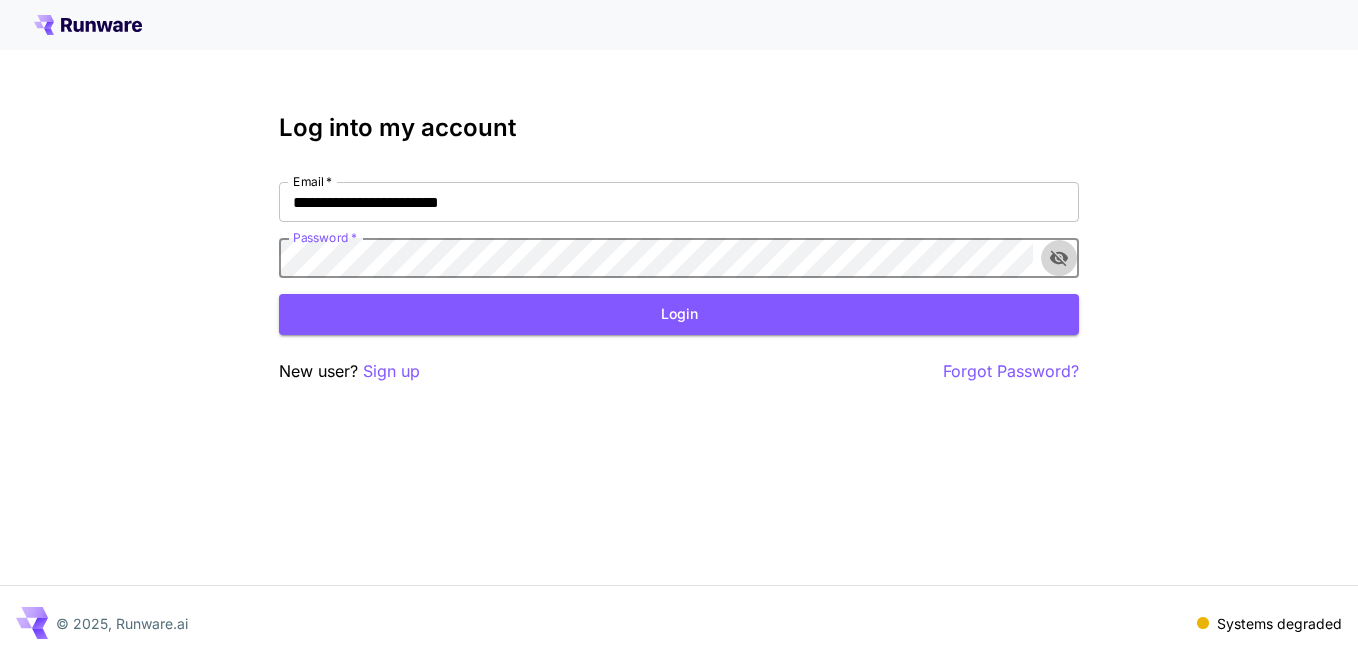 click at bounding box center (1059, 258) 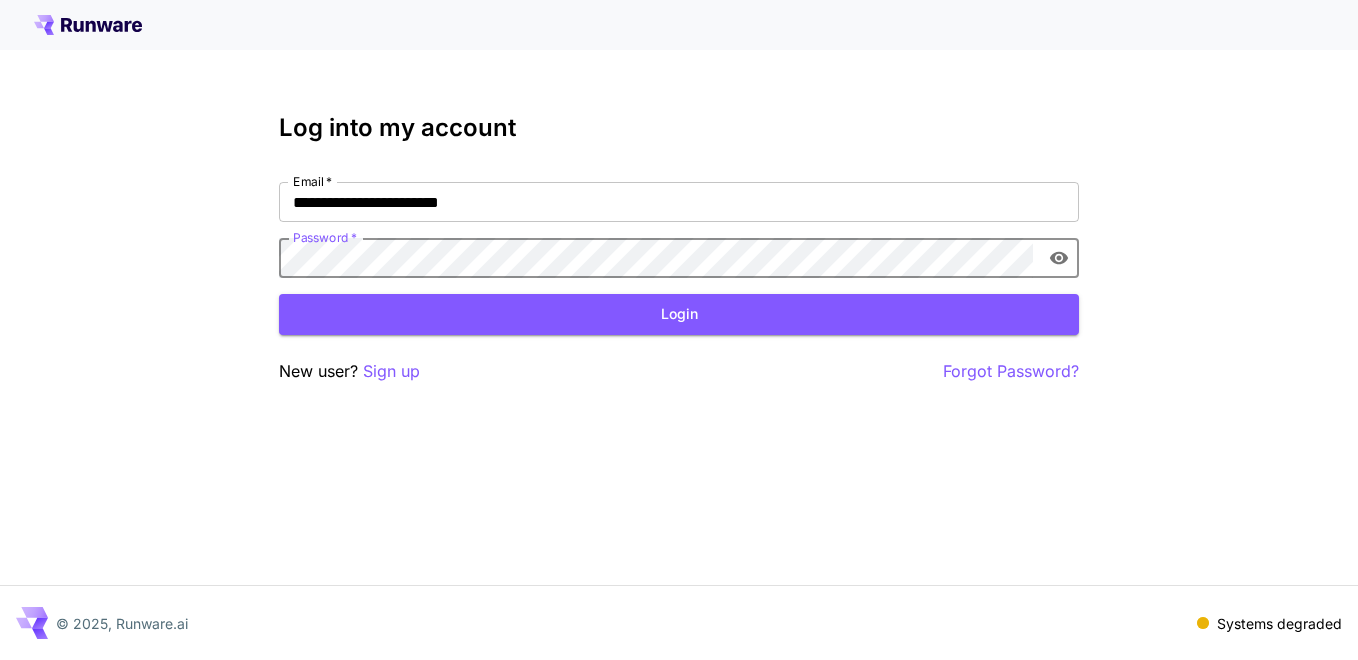click on "Login" at bounding box center [679, 314] 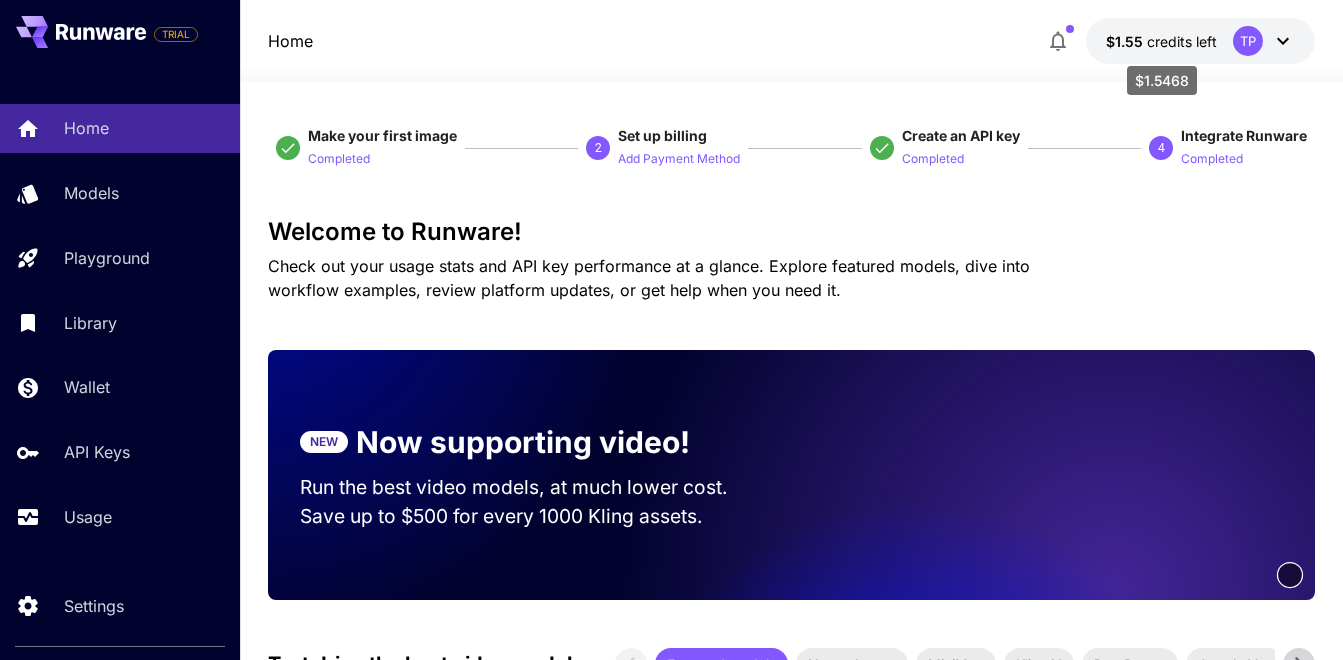 click on "credits left" at bounding box center (1182, 41) 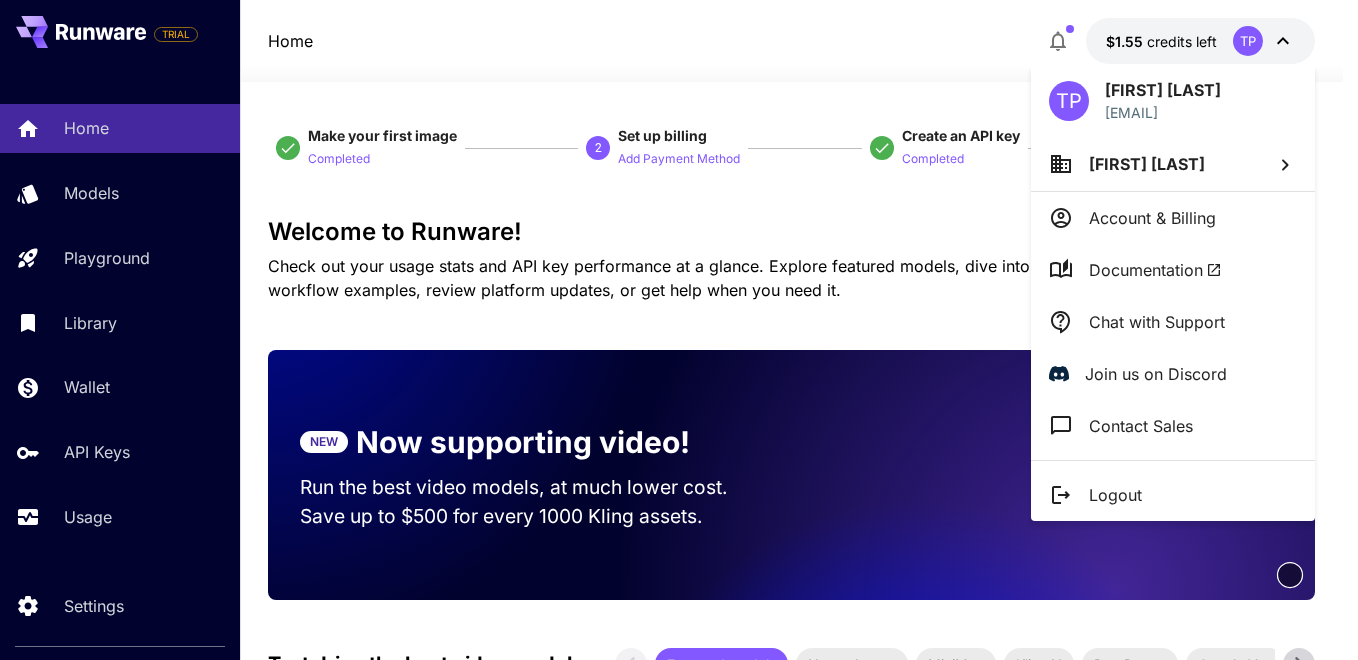 click at bounding box center (679, 330) 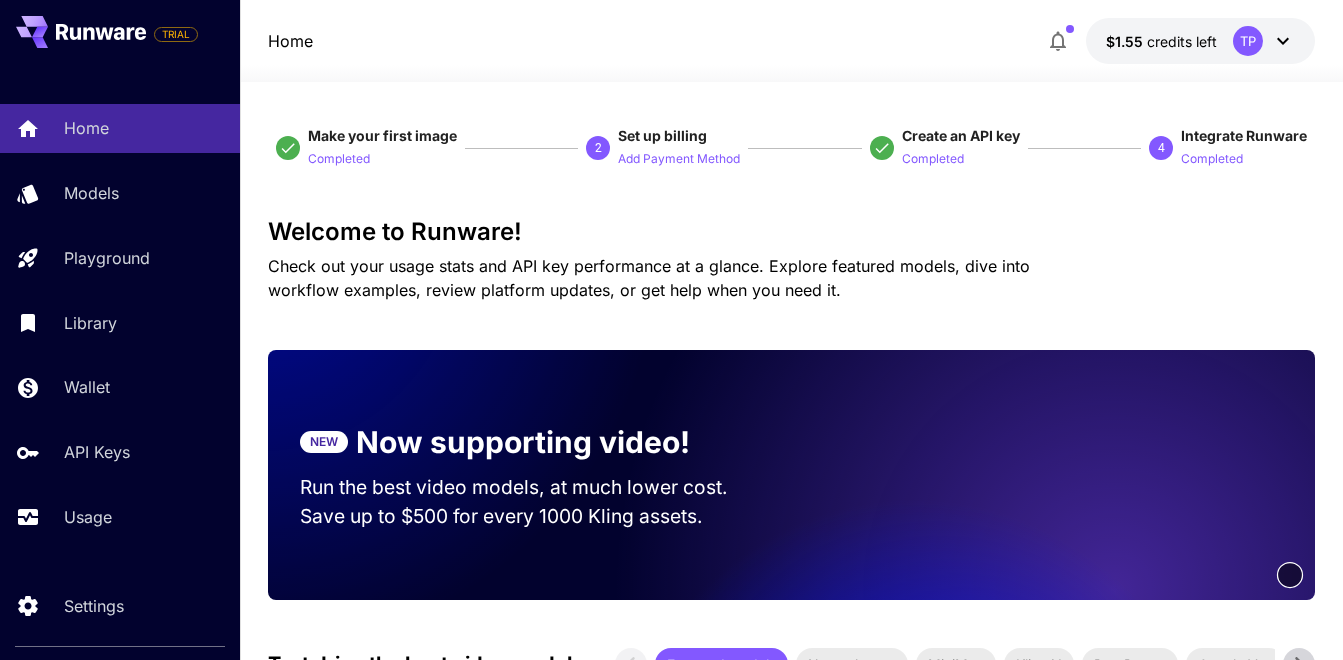 scroll, scrollTop: 39, scrollLeft: 0, axis: vertical 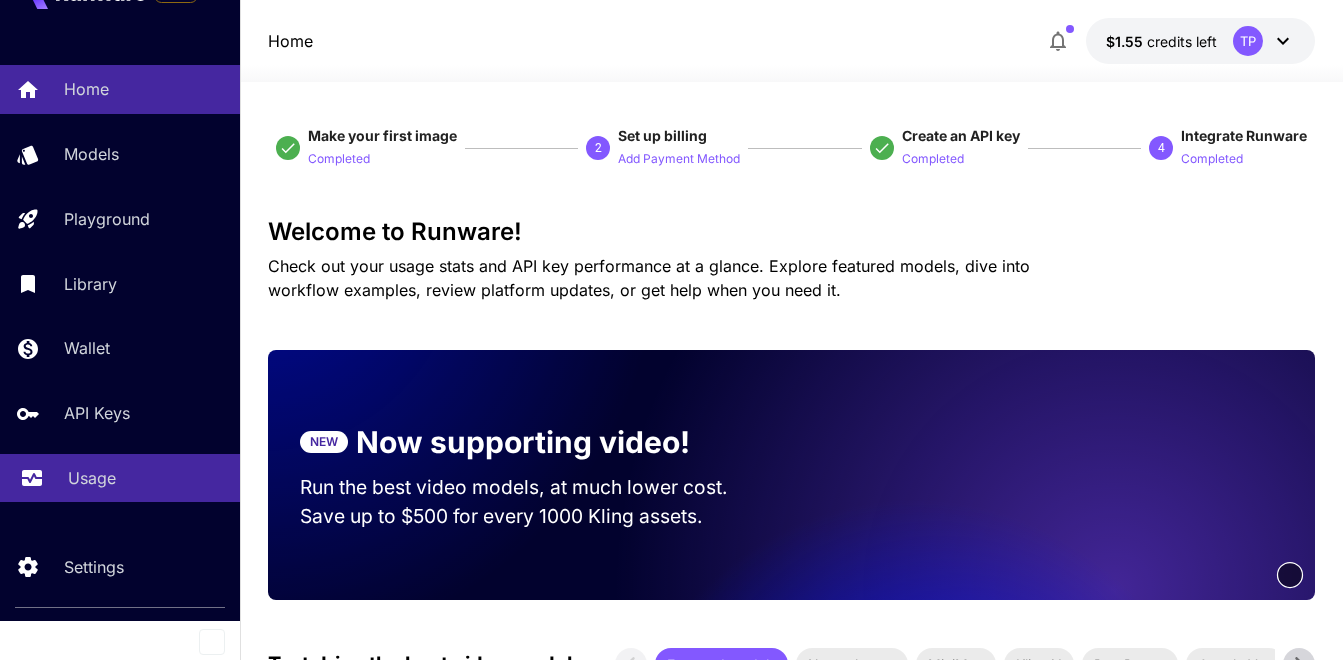 click on "Usage" at bounding box center (92, 478) 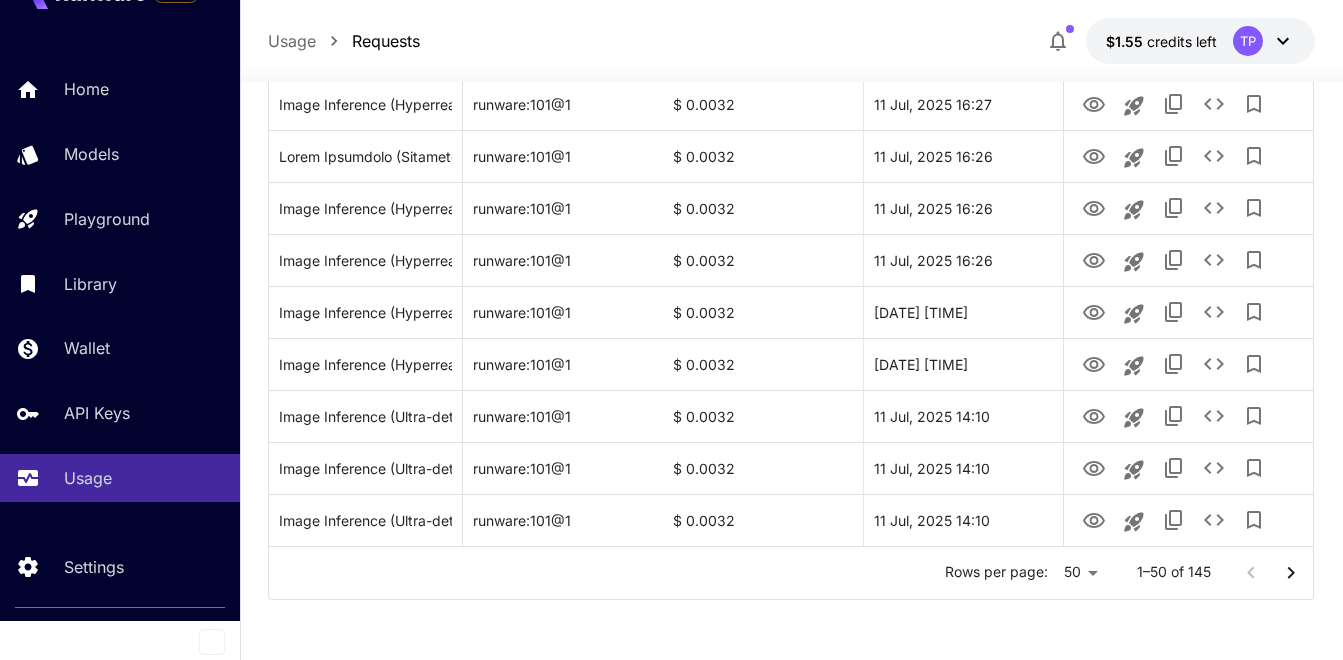 scroll, scrollTop: 2511, scrollLeft: 0, axis: vertical 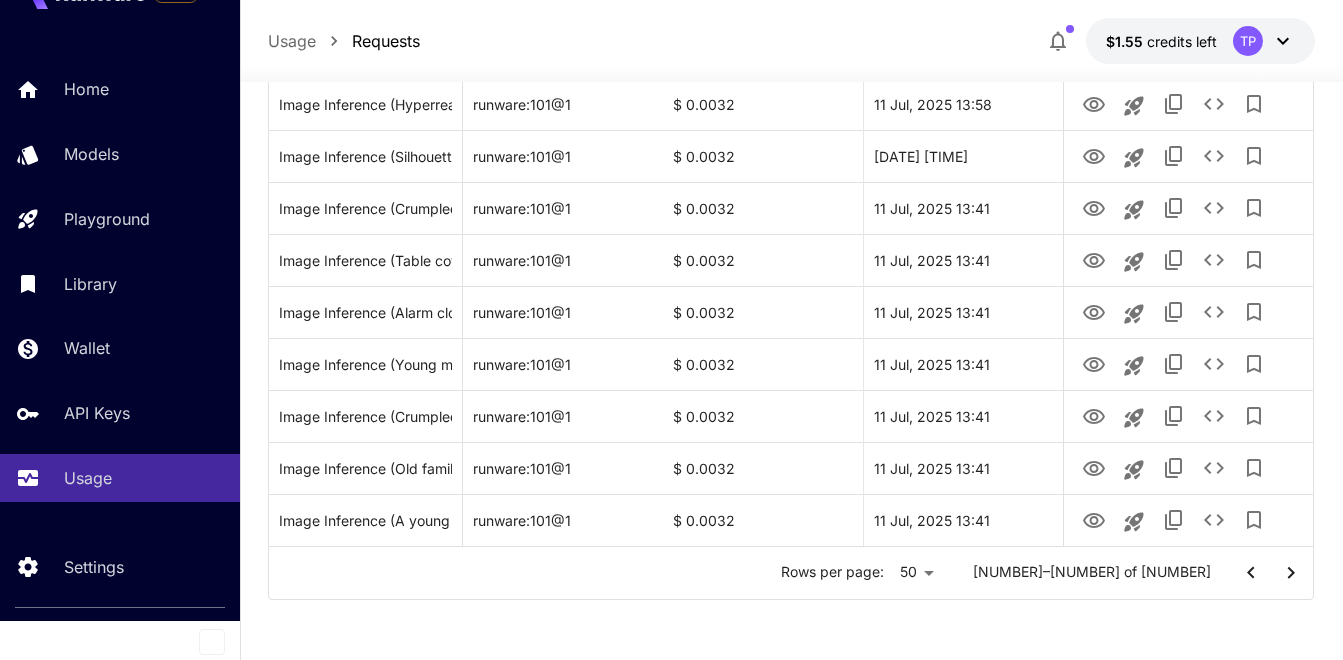 click 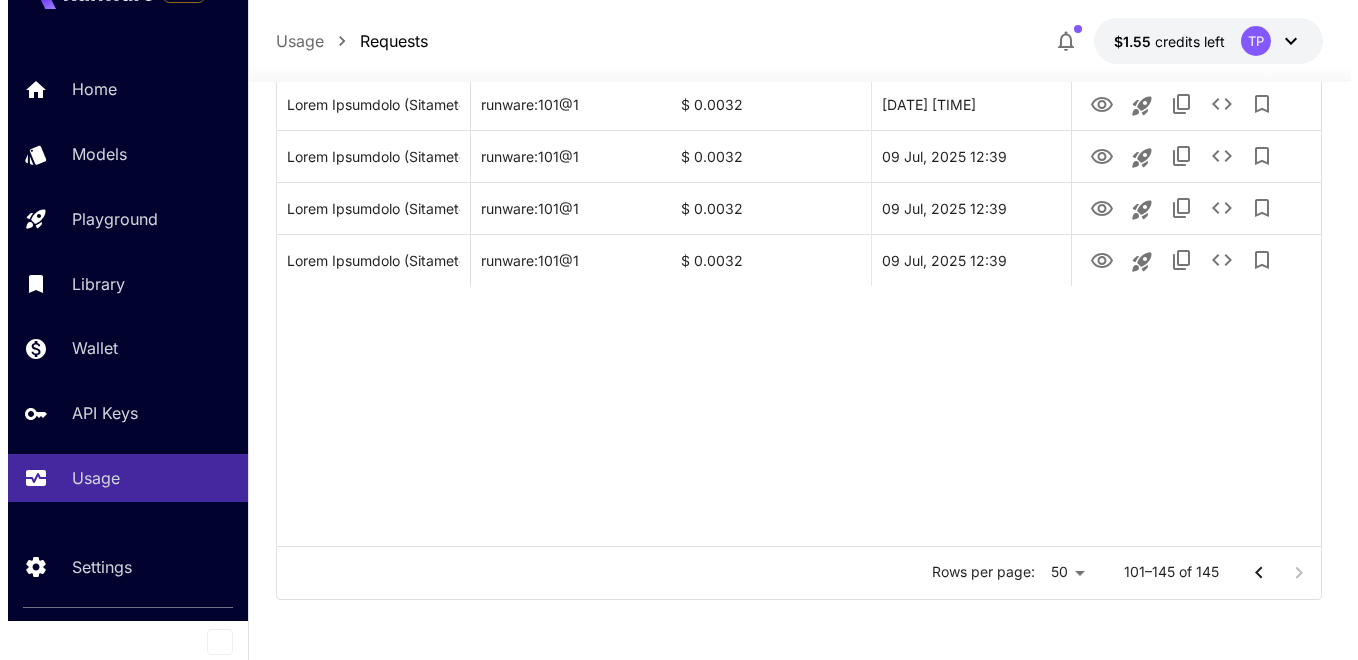 scroll, scrollTop: 2251, scrollLeft: 0, axis: vertical 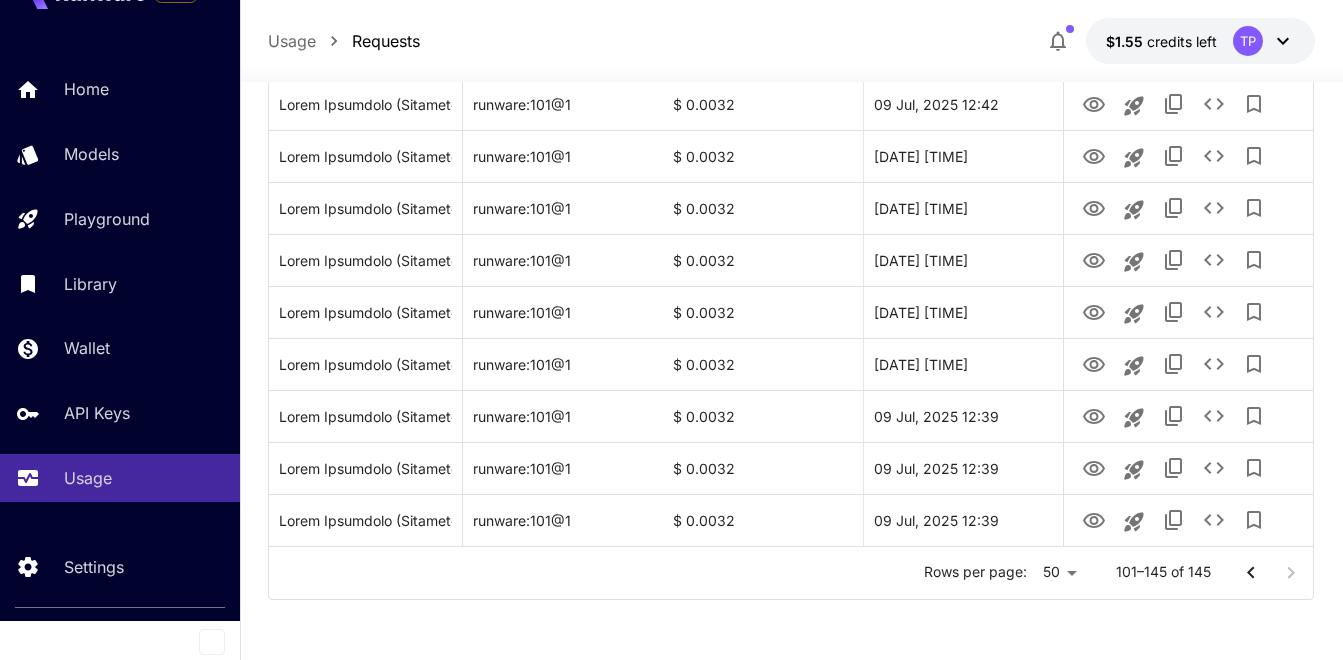 click on "**********" at bounding box center [671, -764] 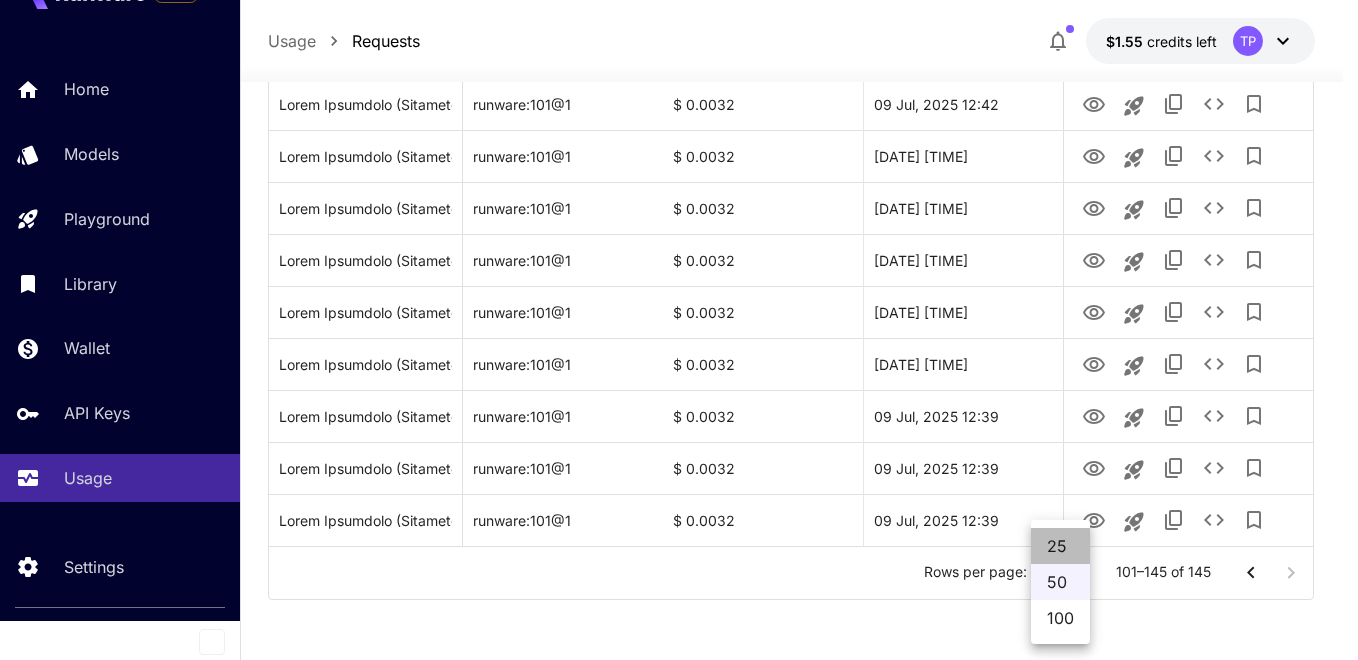 click on "25" at bounding box center (1060, 546) 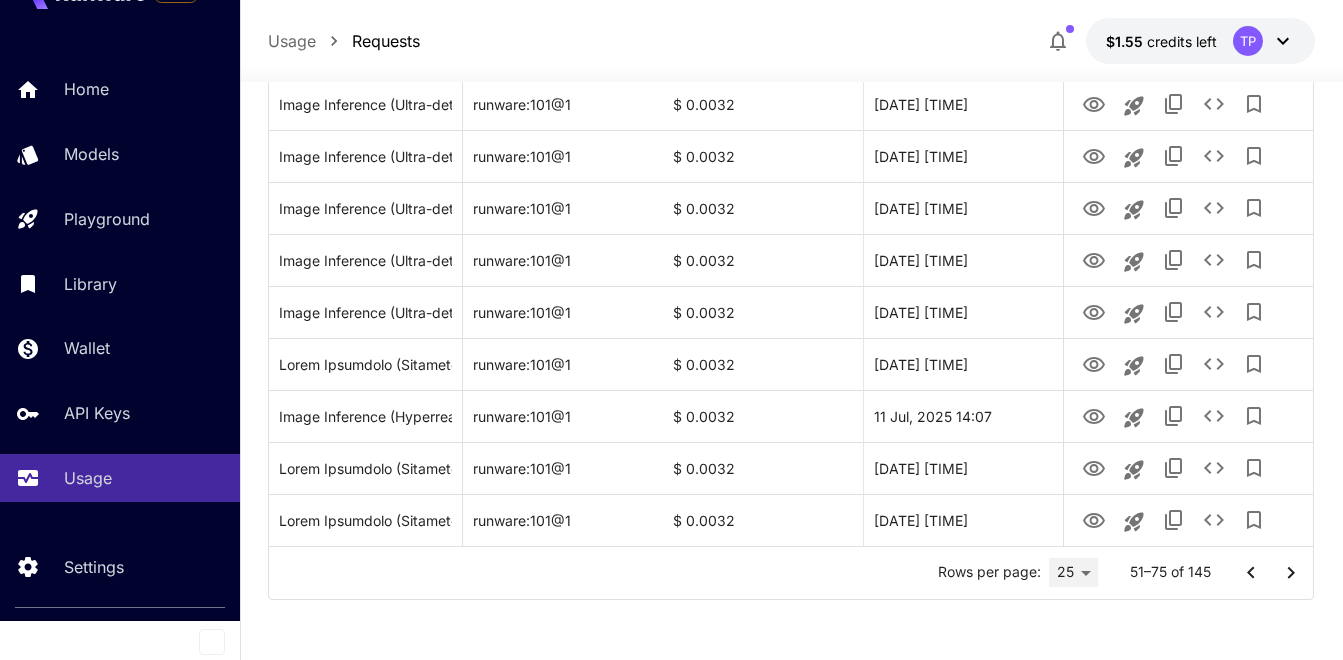 scroll, scrollTop: 1211, scrollLeft: 0, axis: vertical 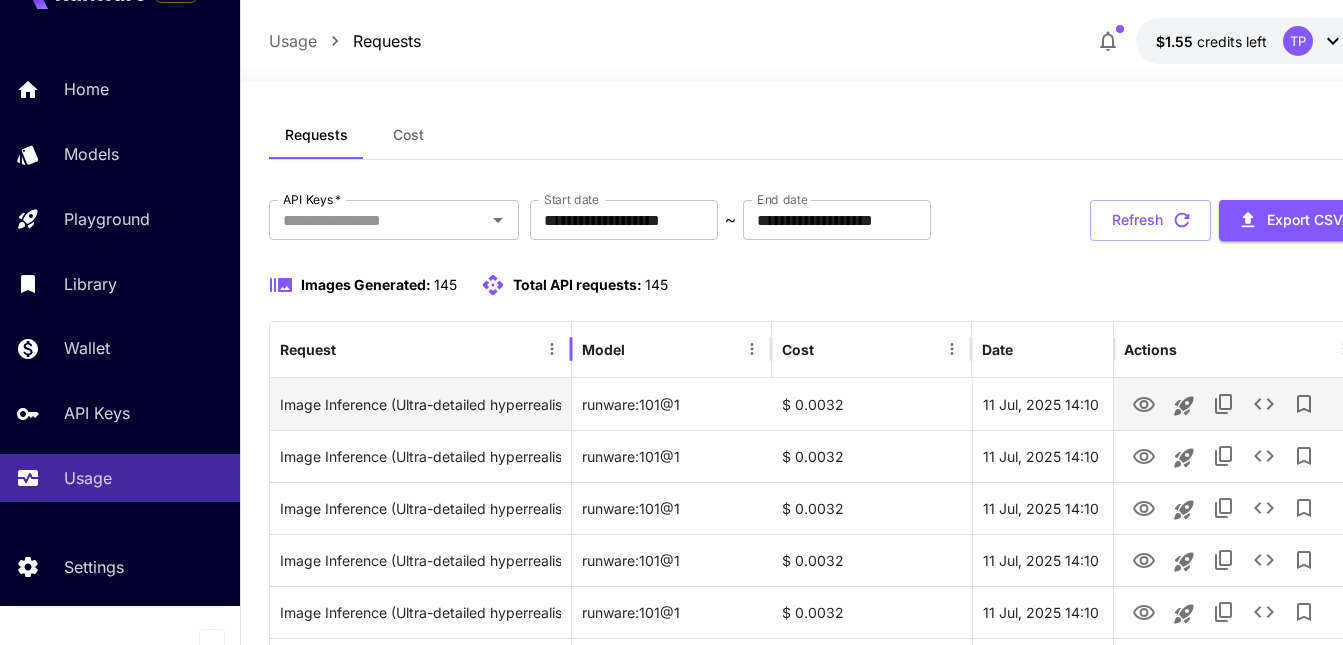 drag, startPoint x: 460, startPoint y: 395, endPoint x: 568, endPoint y: 412, distance: 109.32977 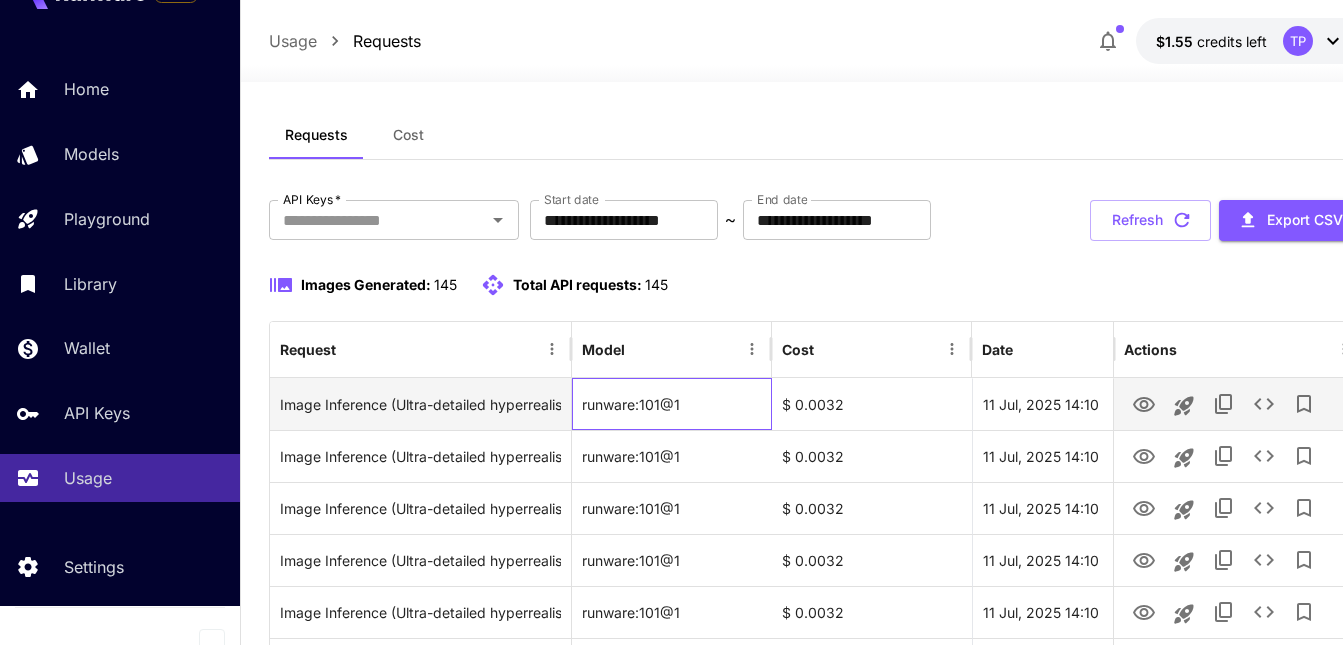 click on "runware:101@1" at bounding box center [672, 404] 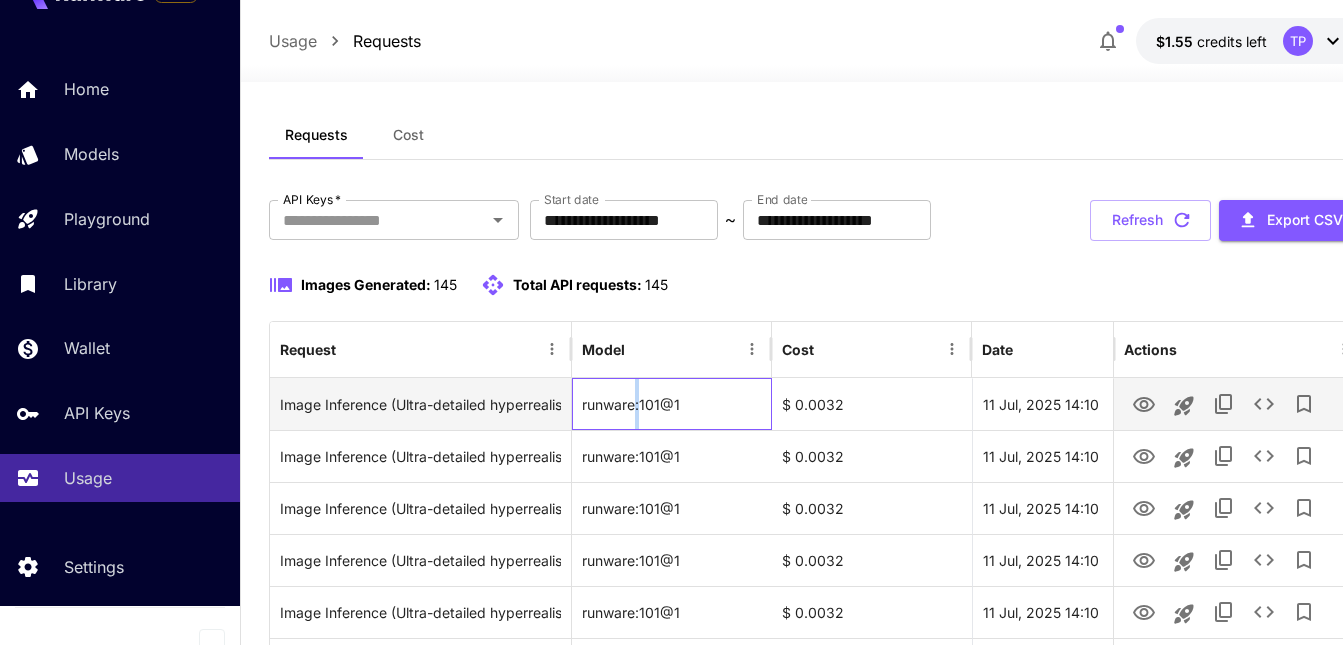 click on "runware:101@1" at bounding box center [672, 404] 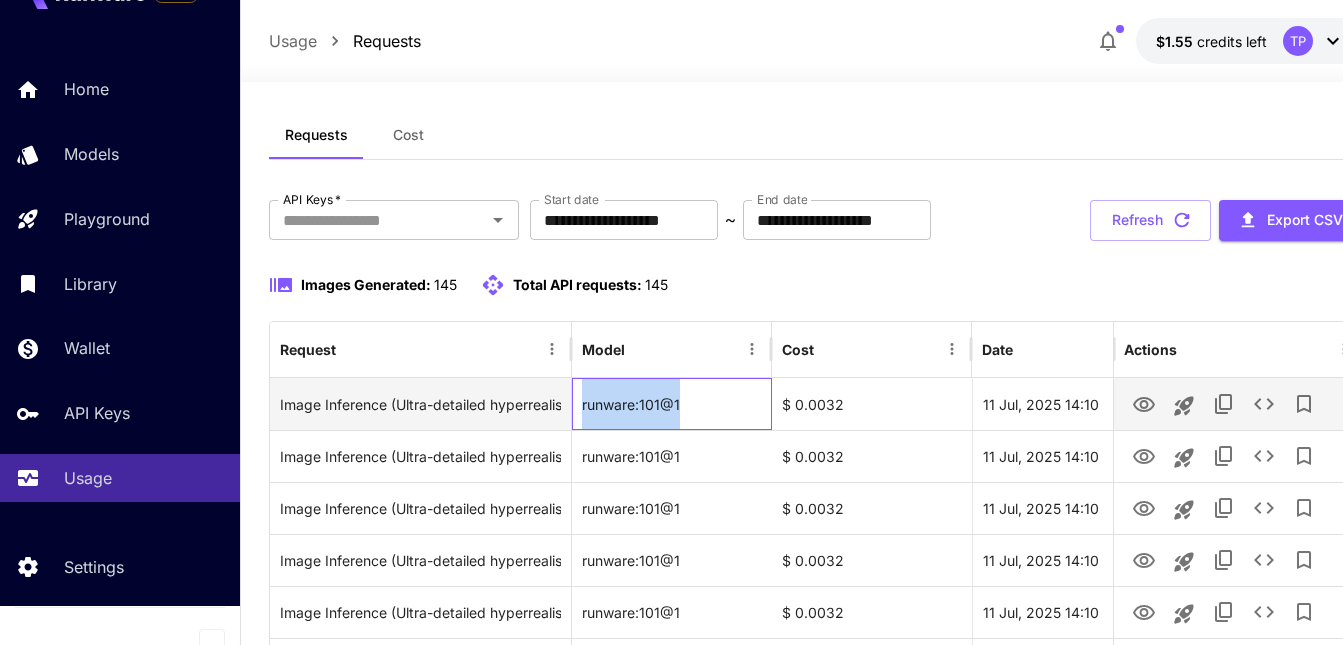click on "runware:101@1" at bounding box center (672, 404) 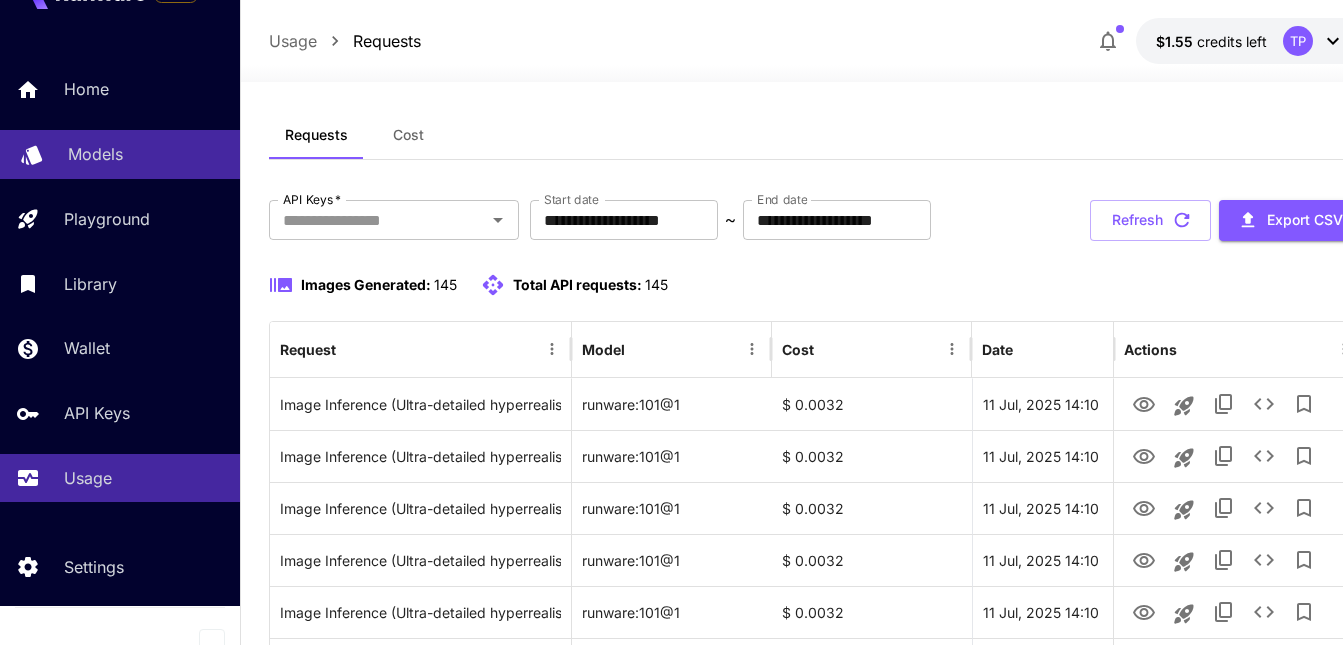click on "Models" at bounding box center (95, 154) 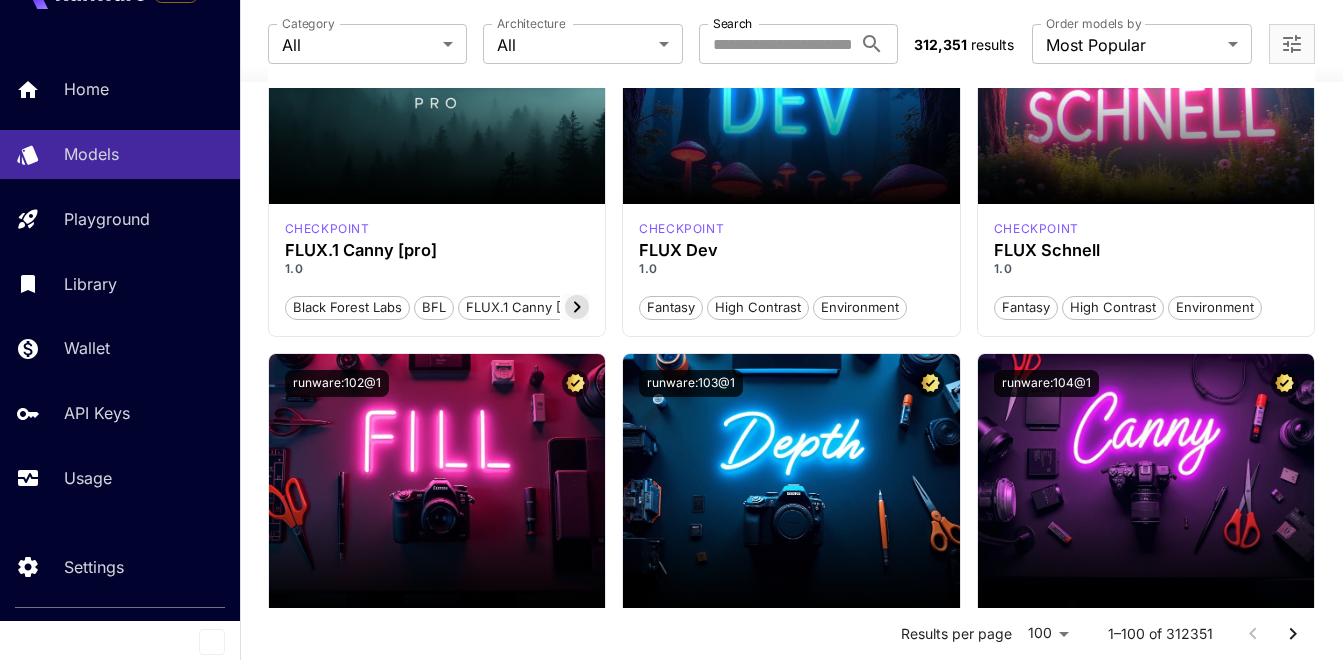 scroll, scrollTop: 1768, scrollLeft: 0, axis: vertical 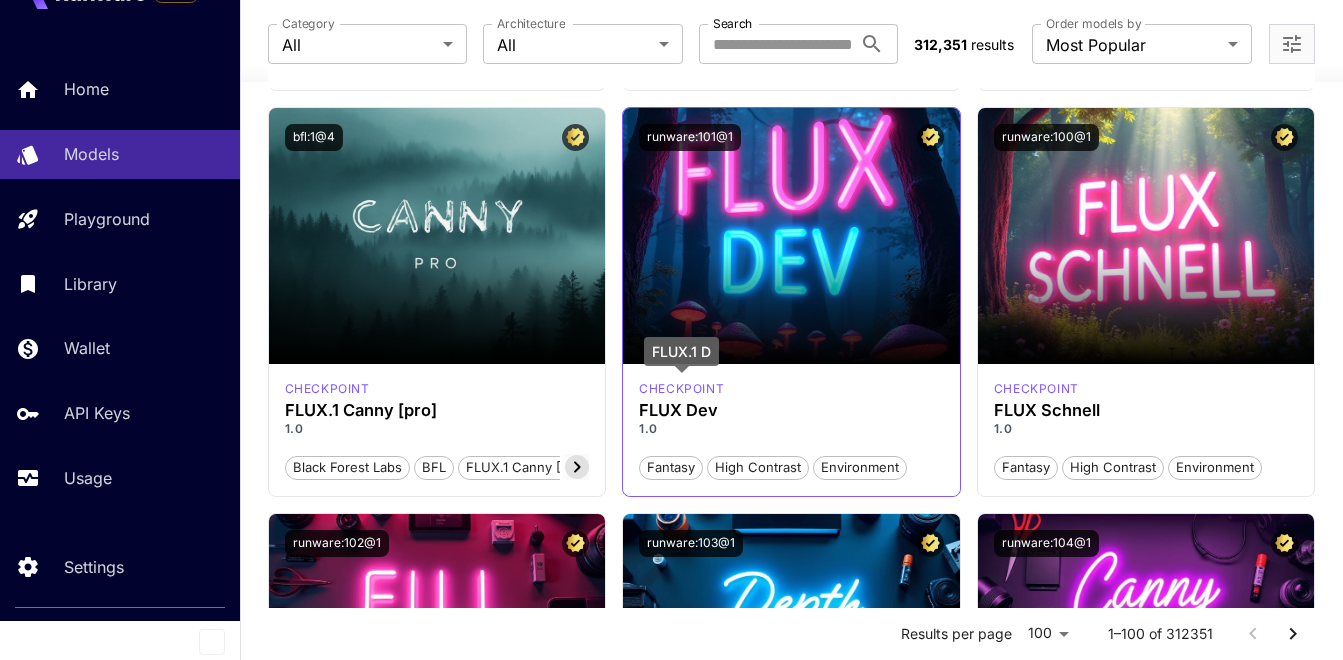 click on "checkpoint" at bounding box center [681, 389] 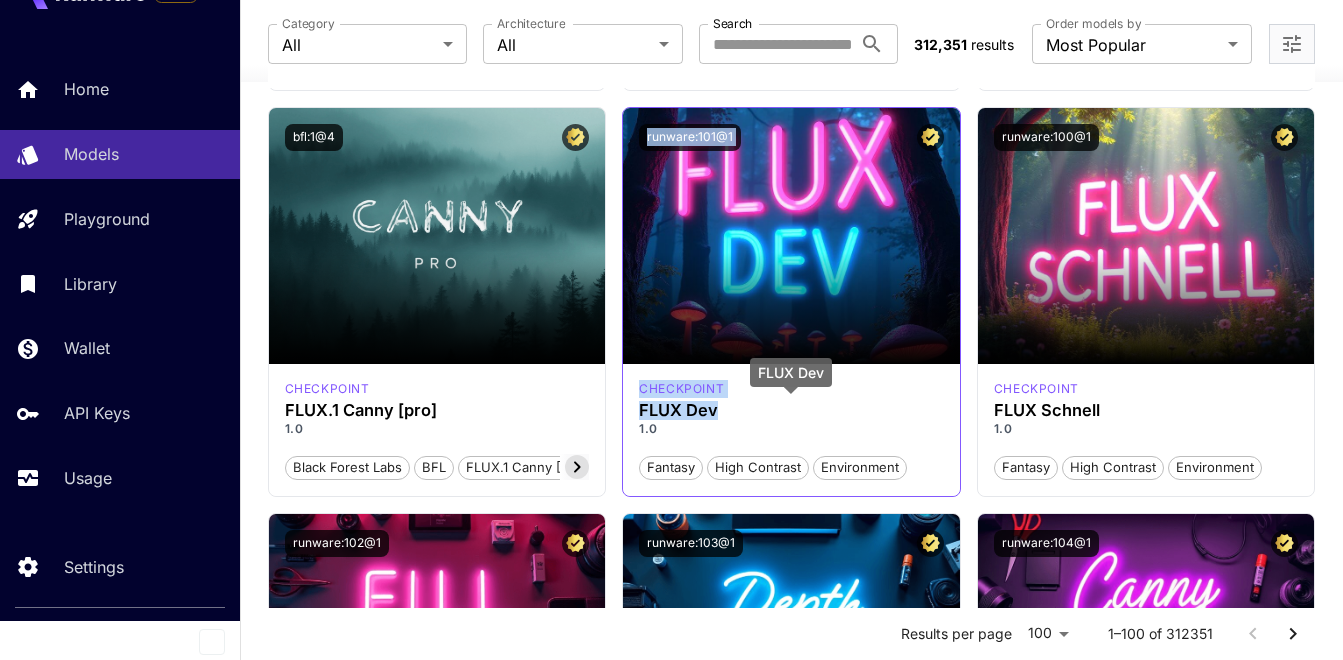 drag, startPoint x: 788, startPoint y: 175, endPoint x: 869, endPoint y: 402, distance: 241.01868 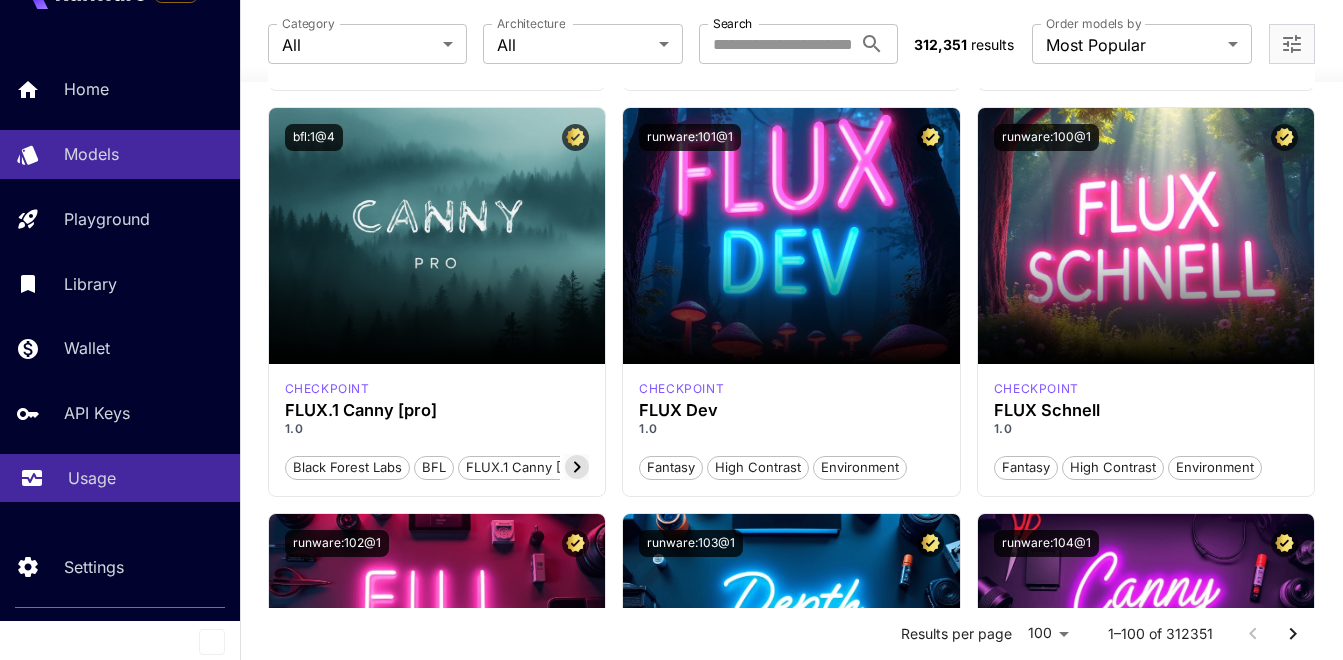 click on "Usage" at bounding box center (92, 478) 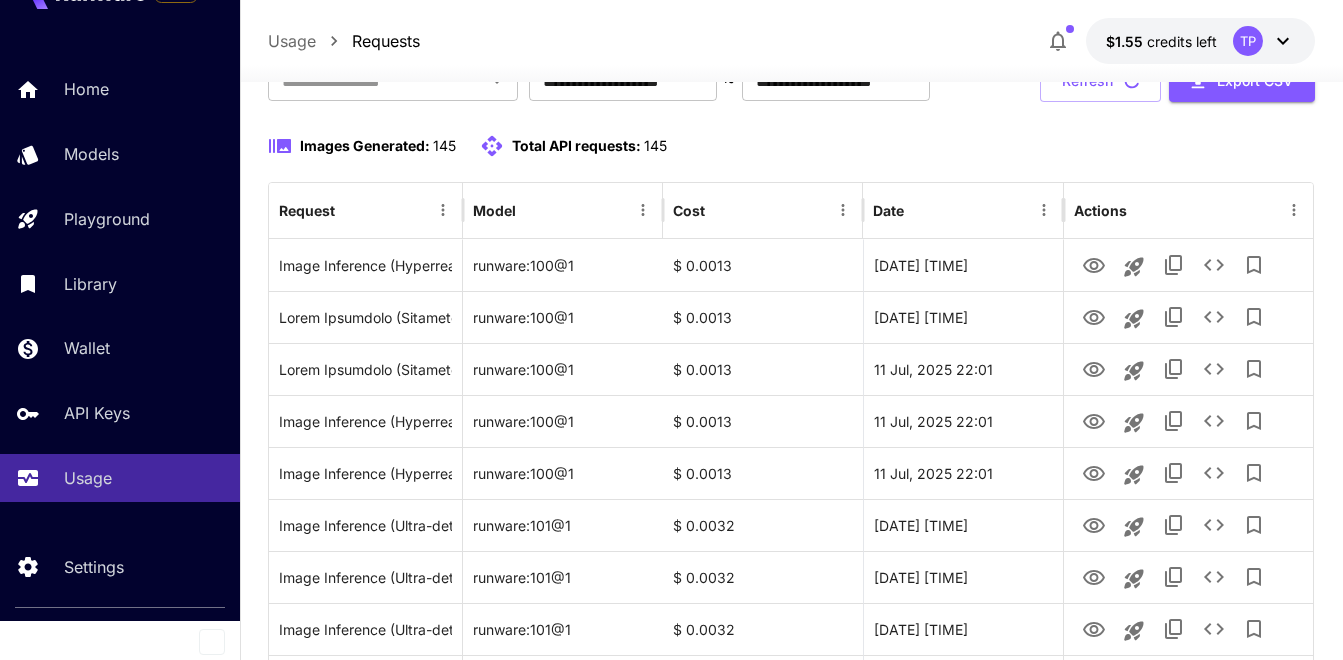 scroll, scrollTop: 180, scrollLeft: 0, axis: vertical 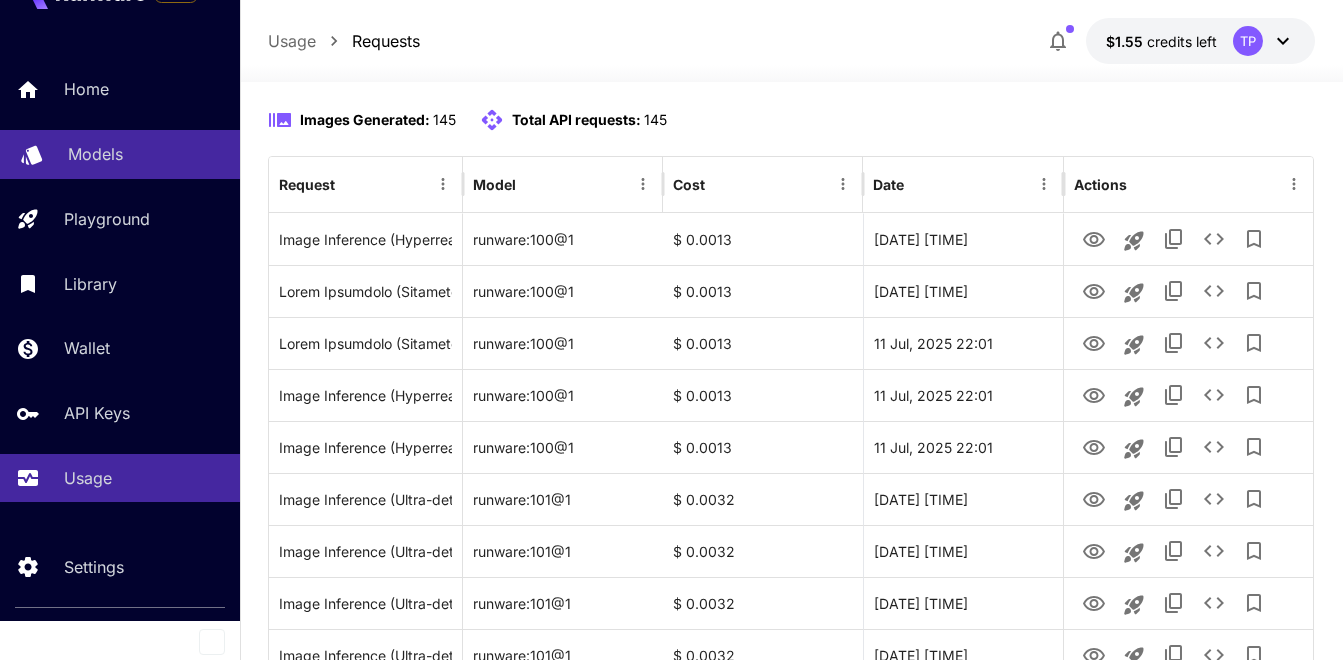 click on "Models" at bounding box center [95, 154] 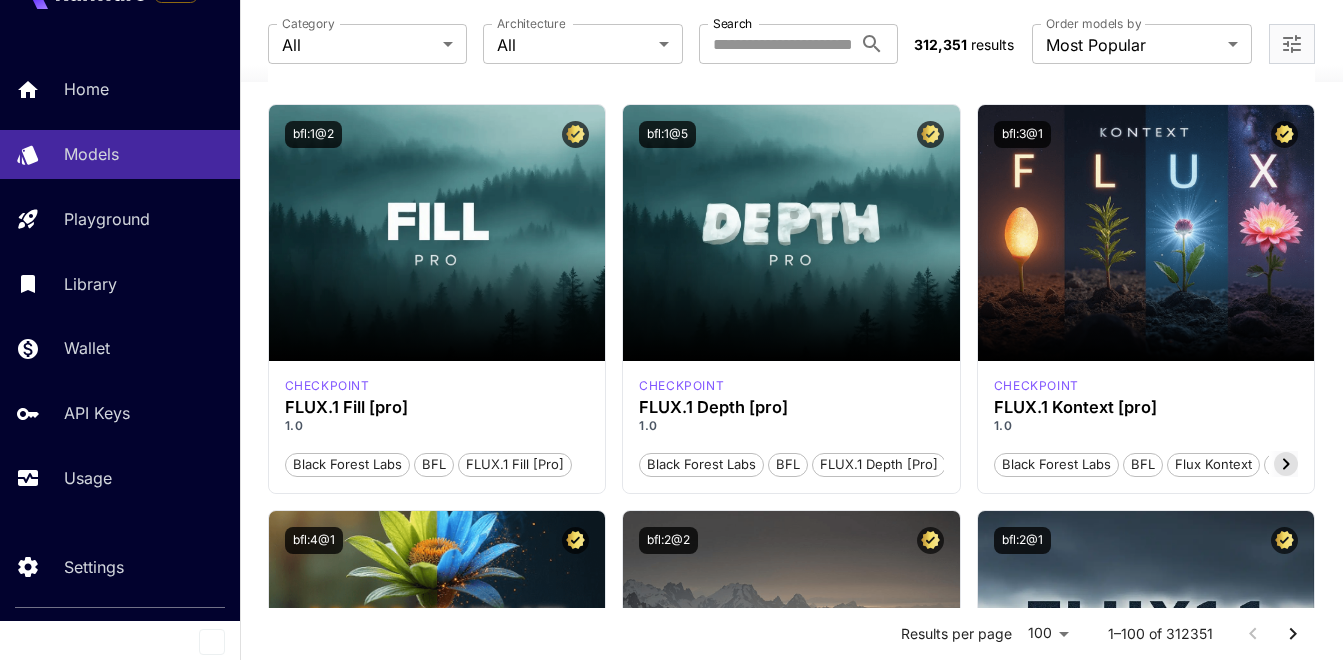 scroll, scrollTop: 918, scrollLeft: 0, axis: vertical 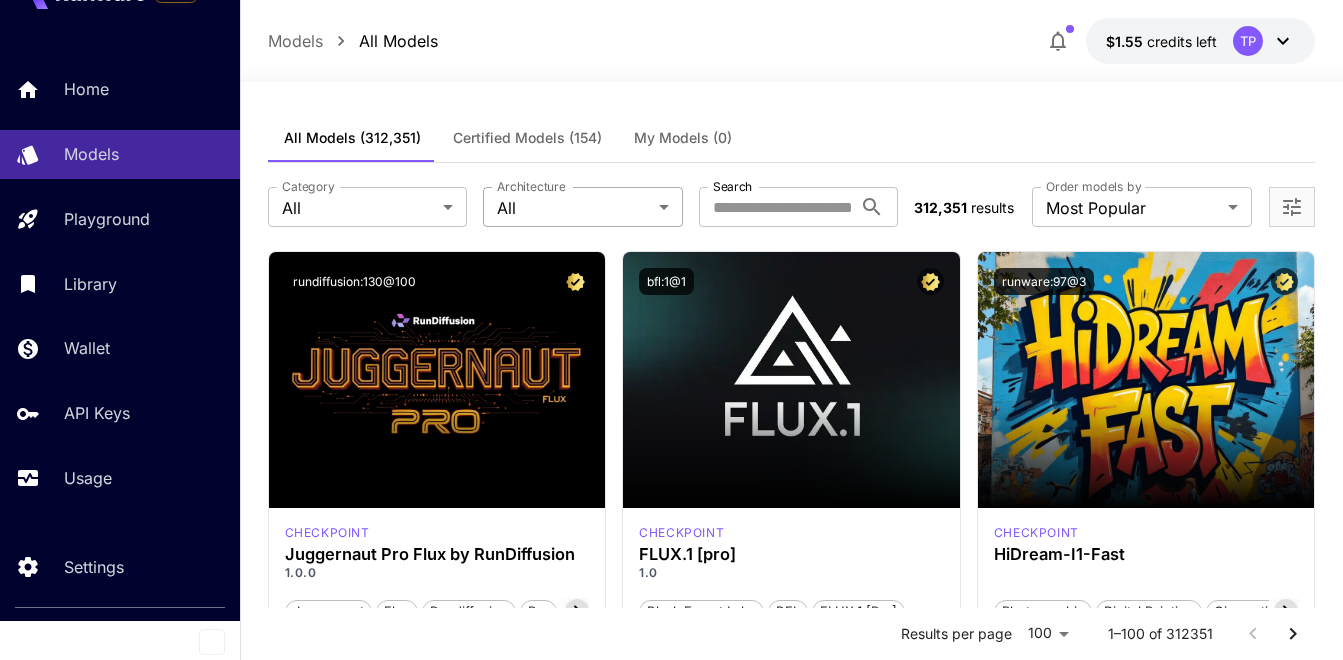 click on "**********" at bounding box center (671, 12610) 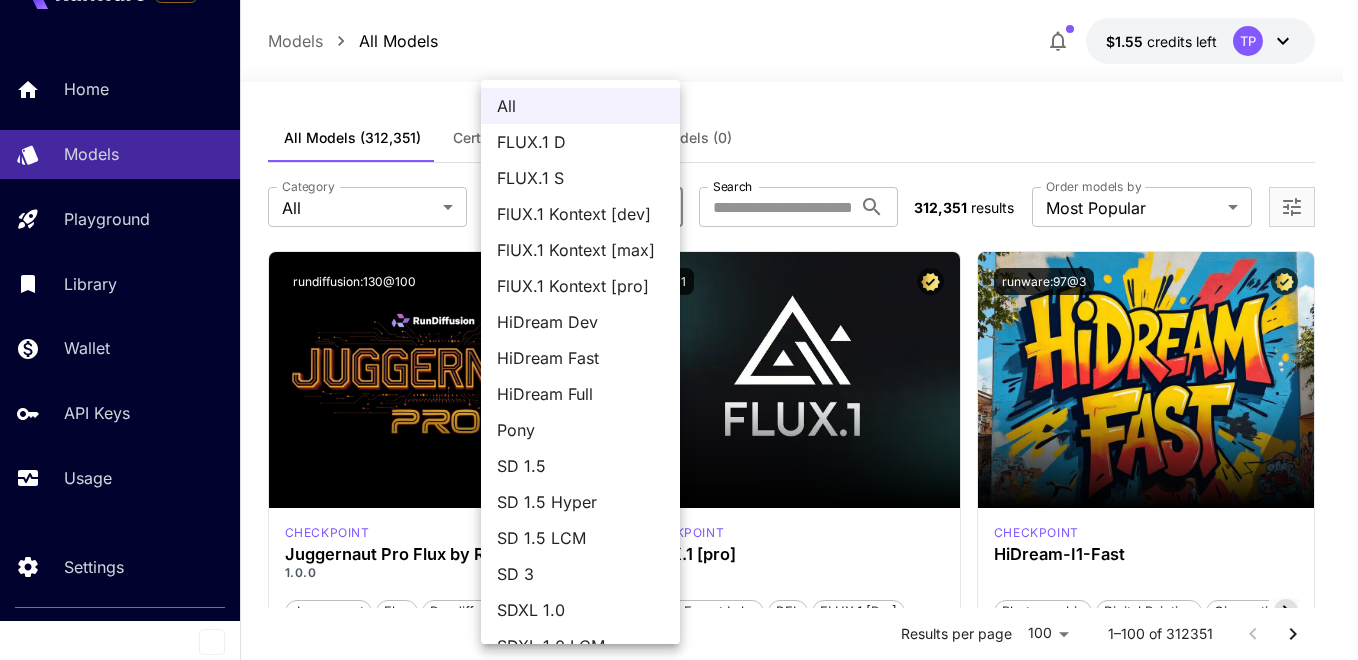 click at bounding box center (679, 330) 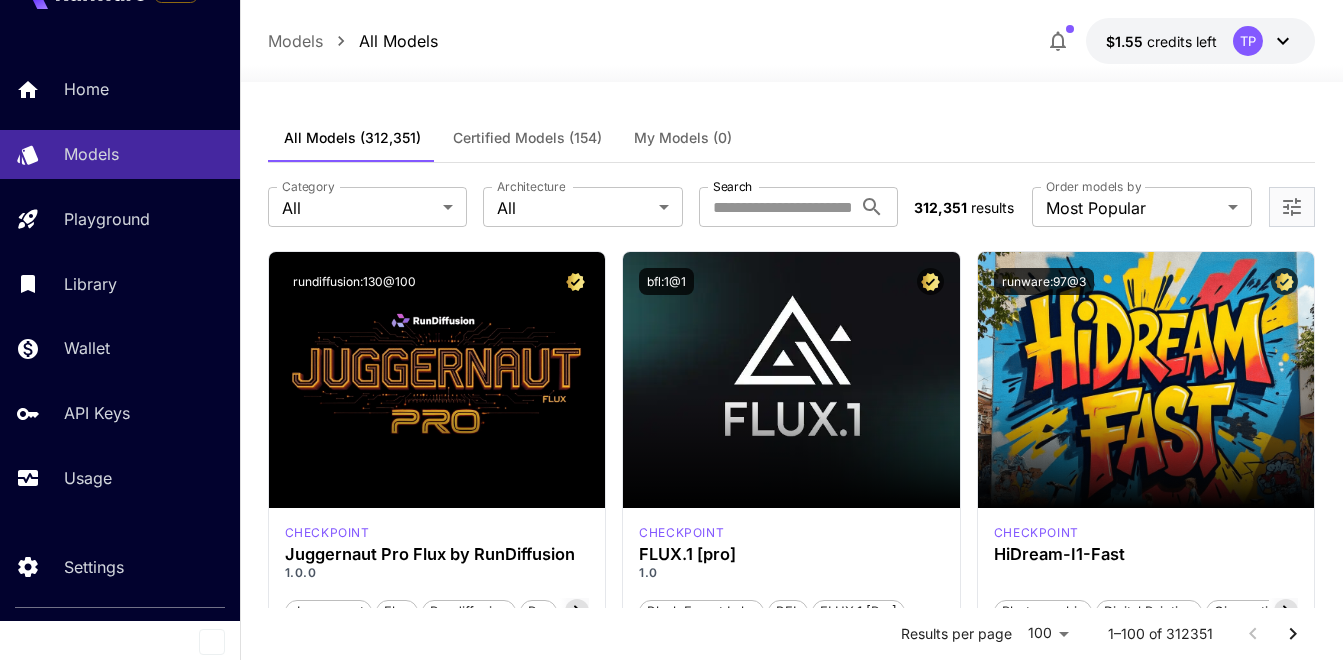click on "All FLUX.1 D FLUX.1 S FlUX.1 Kontext [dev] FlUX.1 Kontext [max] FlUX.1 Kontext [pro] HiDream Dev HiDream Fast HiDream Full Pony SD 1.5 SD 1.5 Hyper SD 1.5 LCM SD 3 SDXL 1.0 SDXL 1.0 LCM SDXL Distilled SDXL Hyper SDXL Lightning SDXL Turbo" at bounding box center [671, 330] 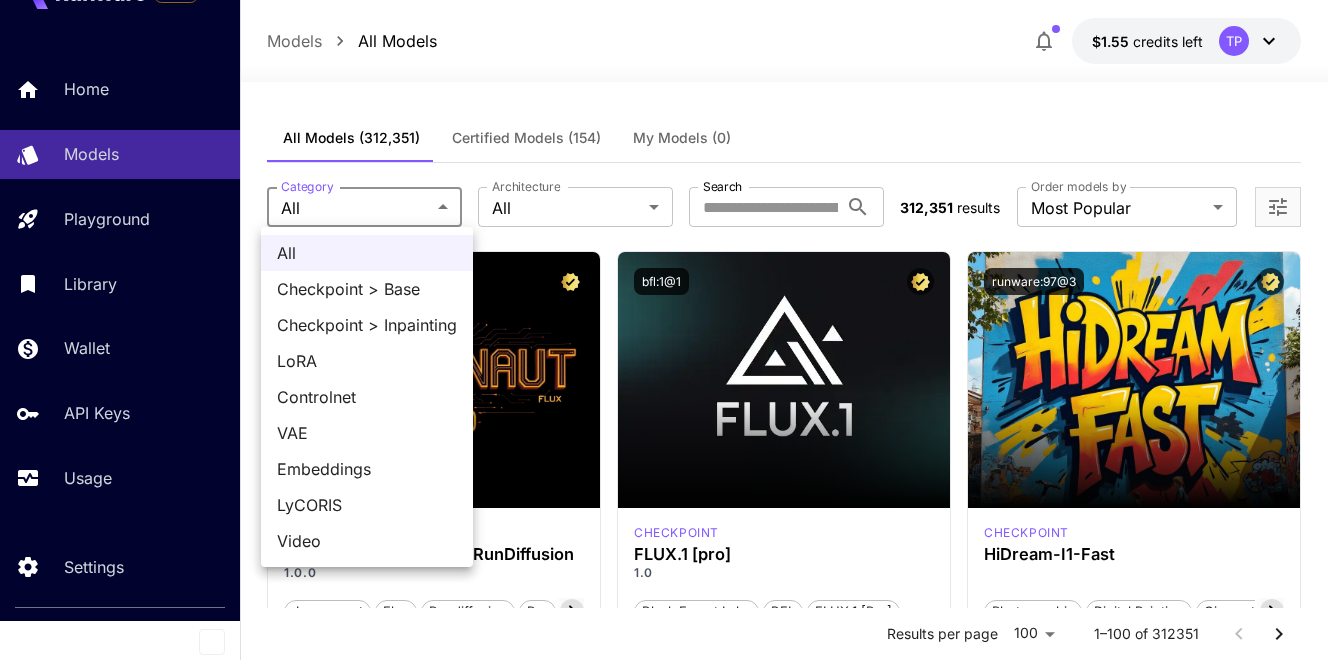 click on "**********" at bounding box center [671, 12610] 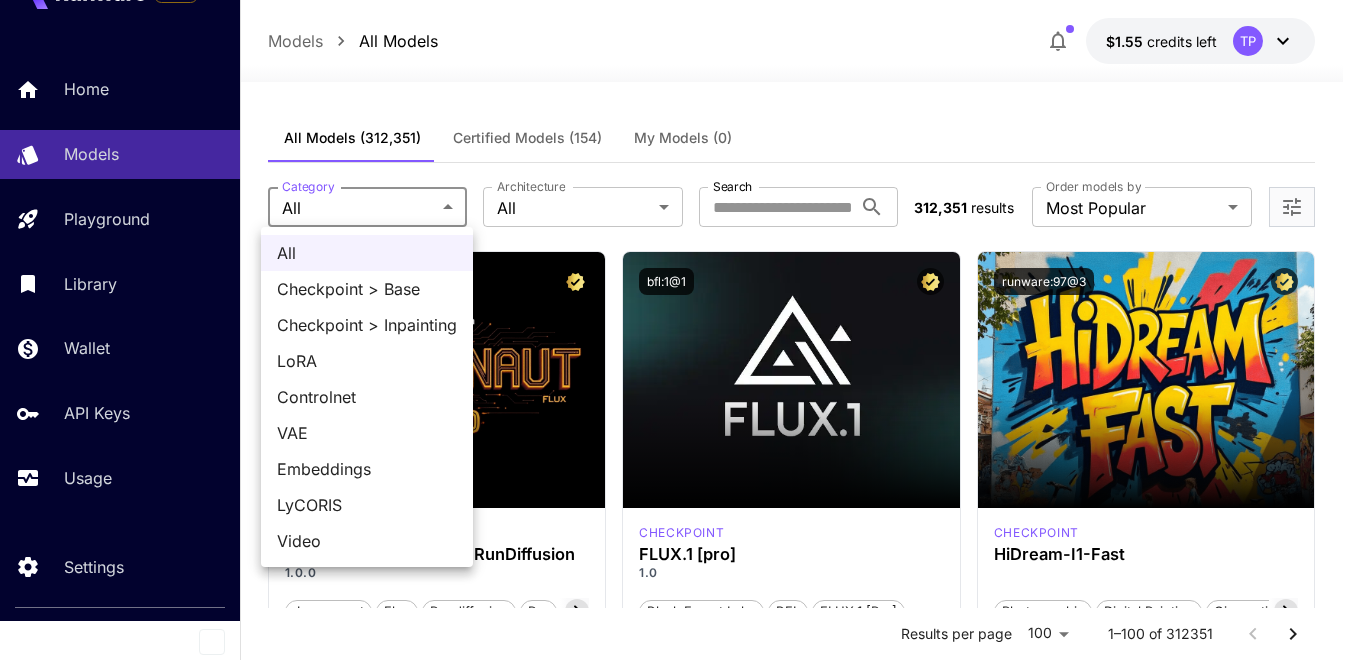 click at bounding box center (679, 330) 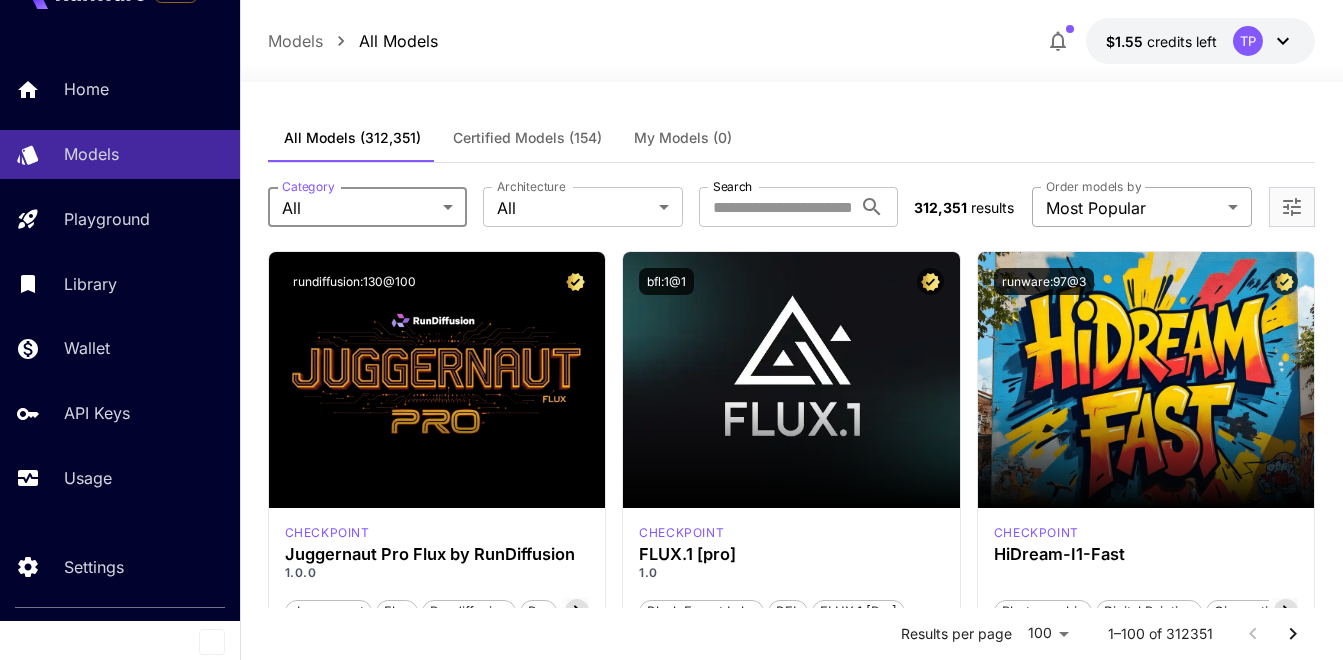 click on "**********" at bounding box center (671, 12610) 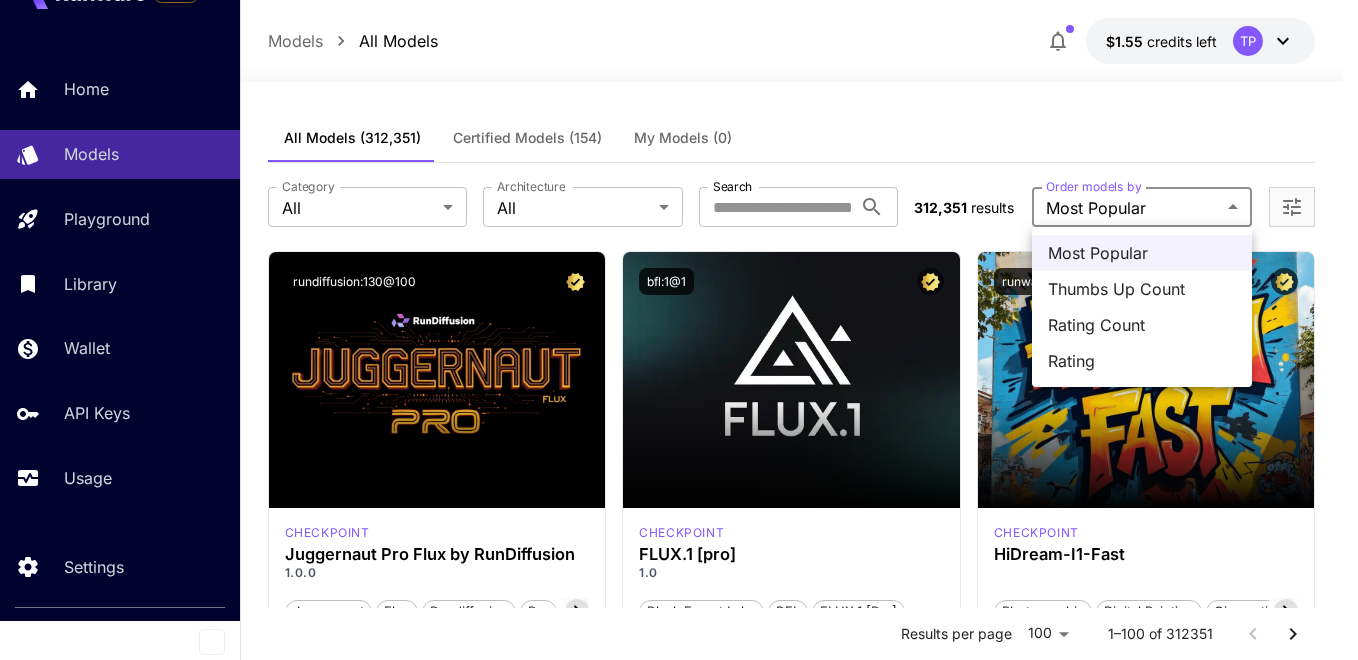 click on "Most Popular" at bounding box center [1142, 253] 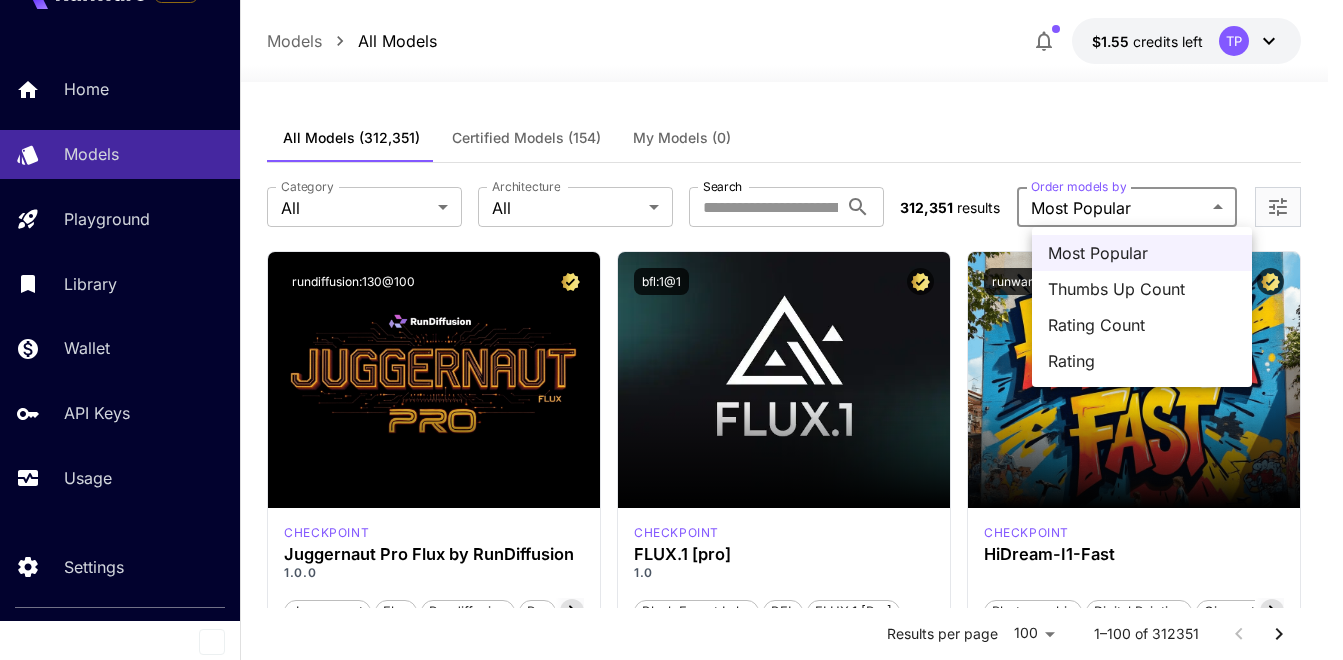 click on "**********" at bounding box center [671, 12610] 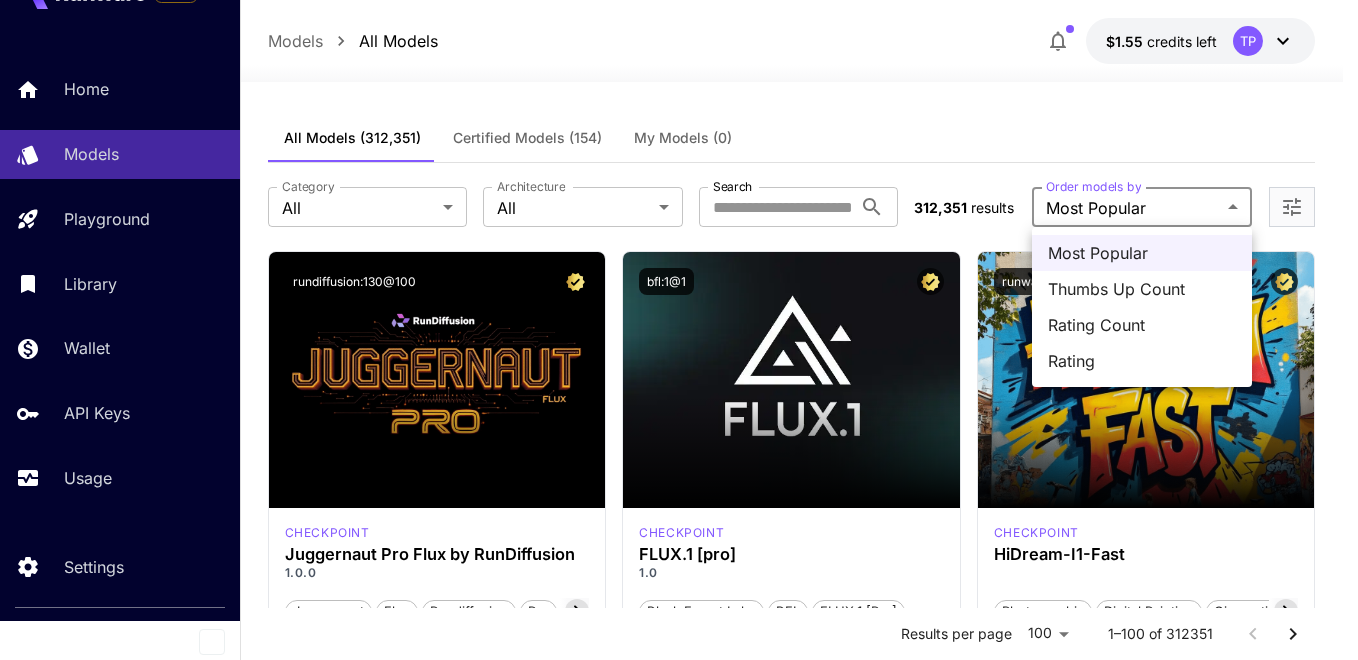 click at bounding box center (679, 330) 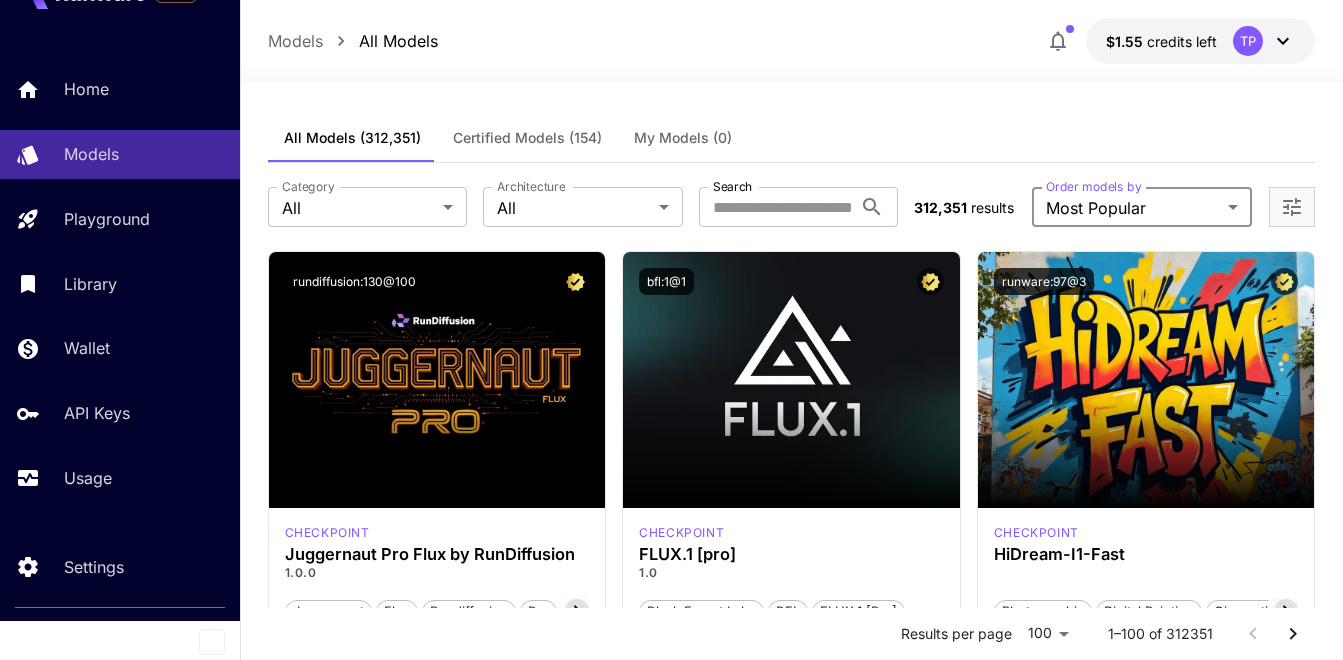 click on "credits left" at bounding box center [1182, 41] 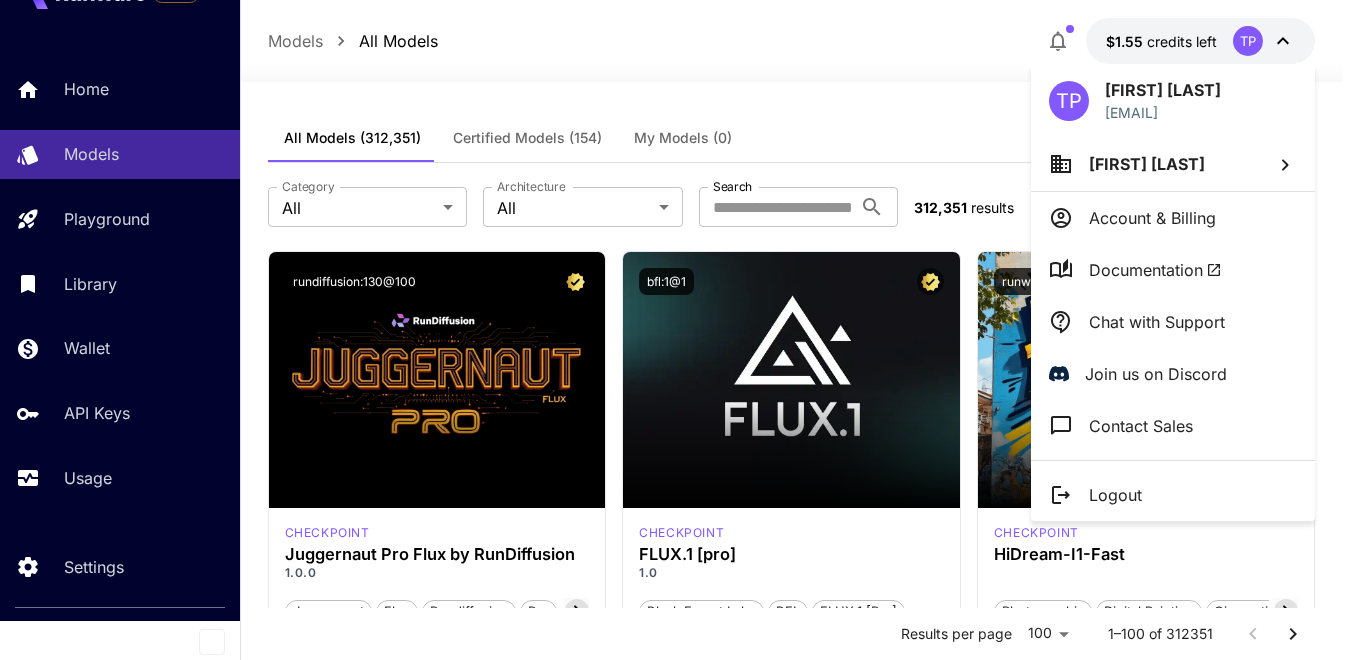 click at bounding box center (679, 330) 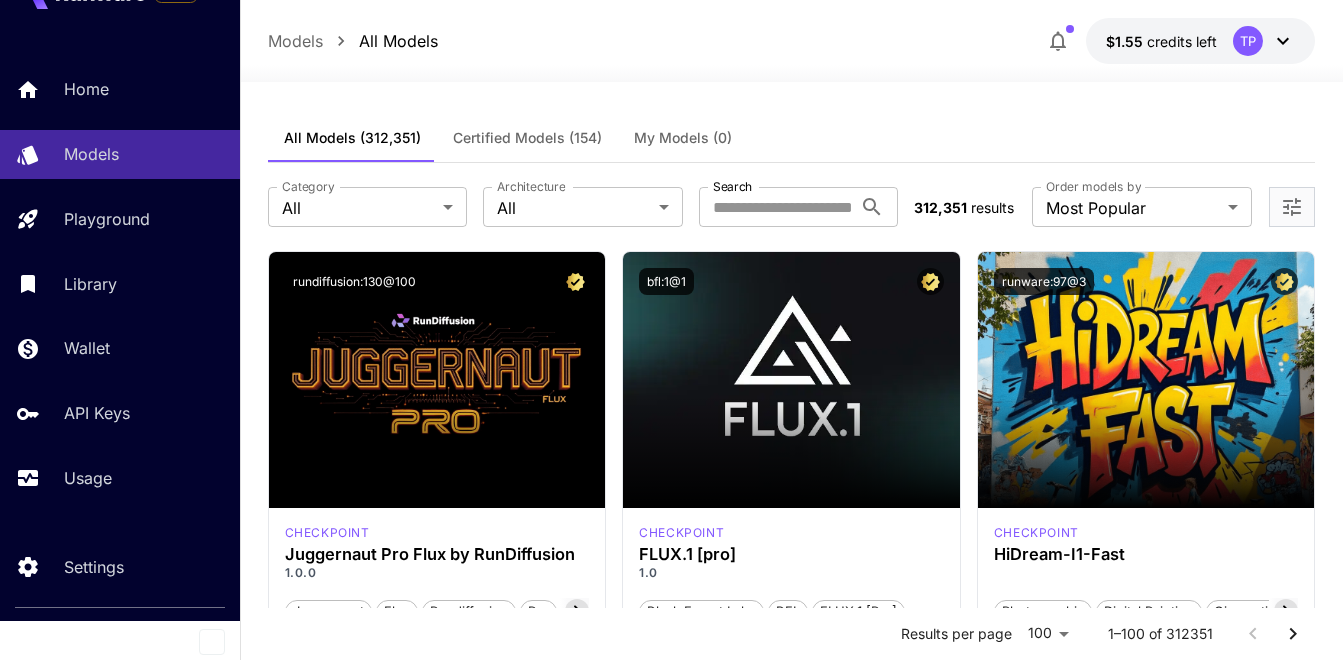 click 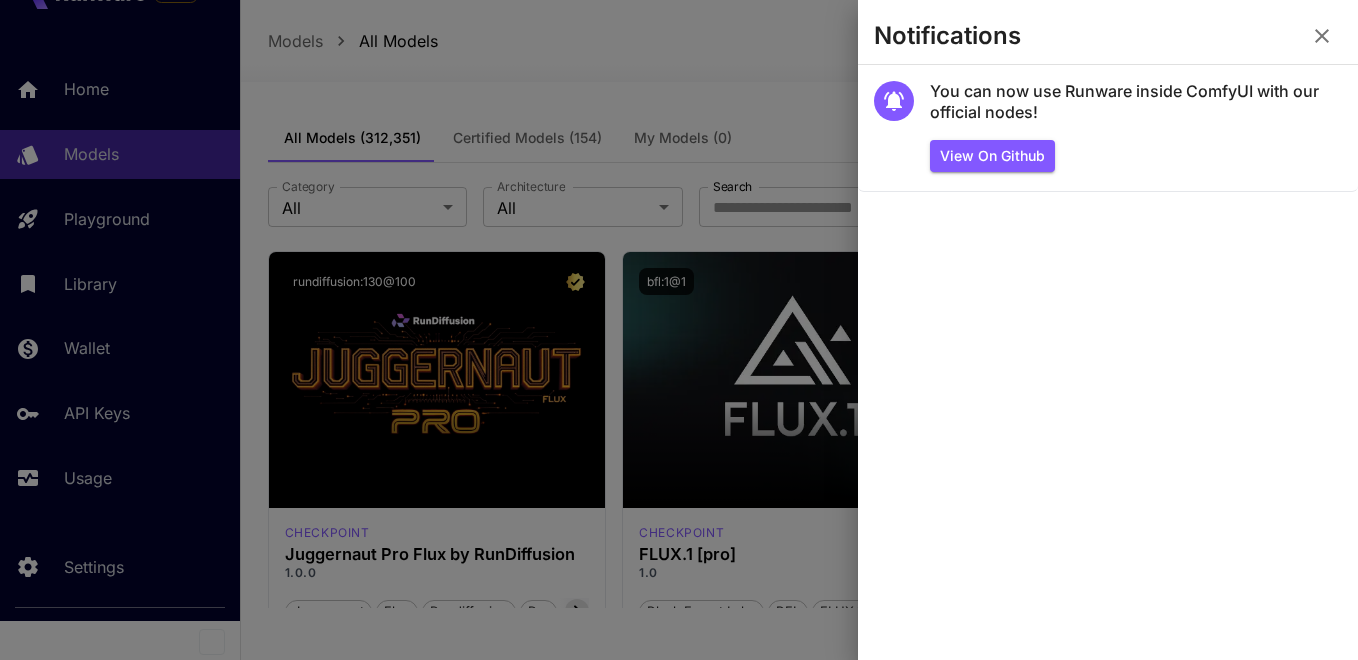 click at bounding box center [679, 330] 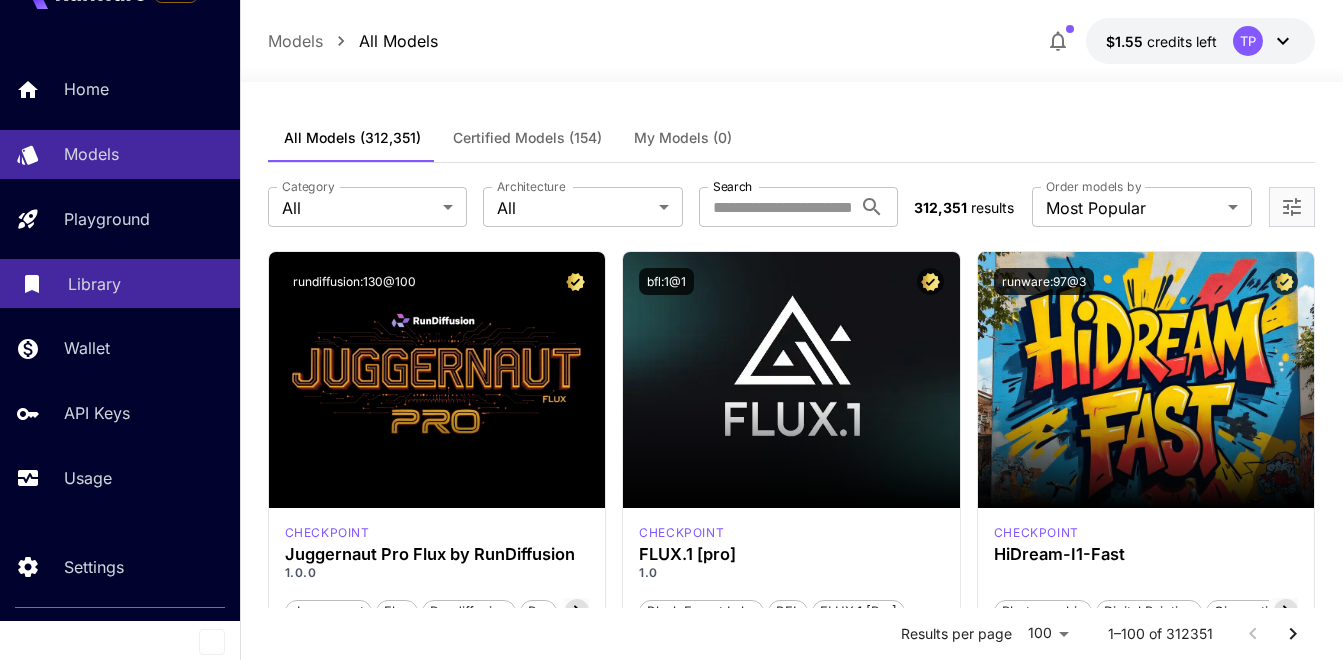 click on "Library" at bounding box center (120, 283) 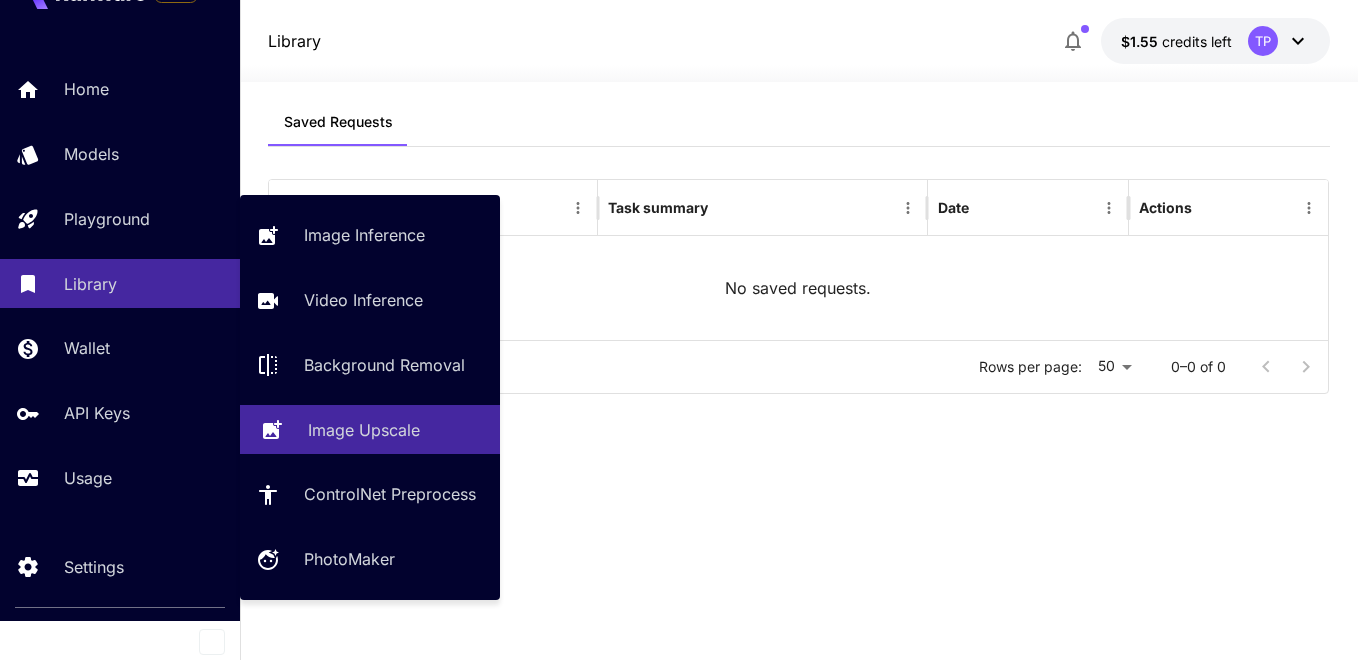 click on "Image Upscale" at bounding box center [364, 430] 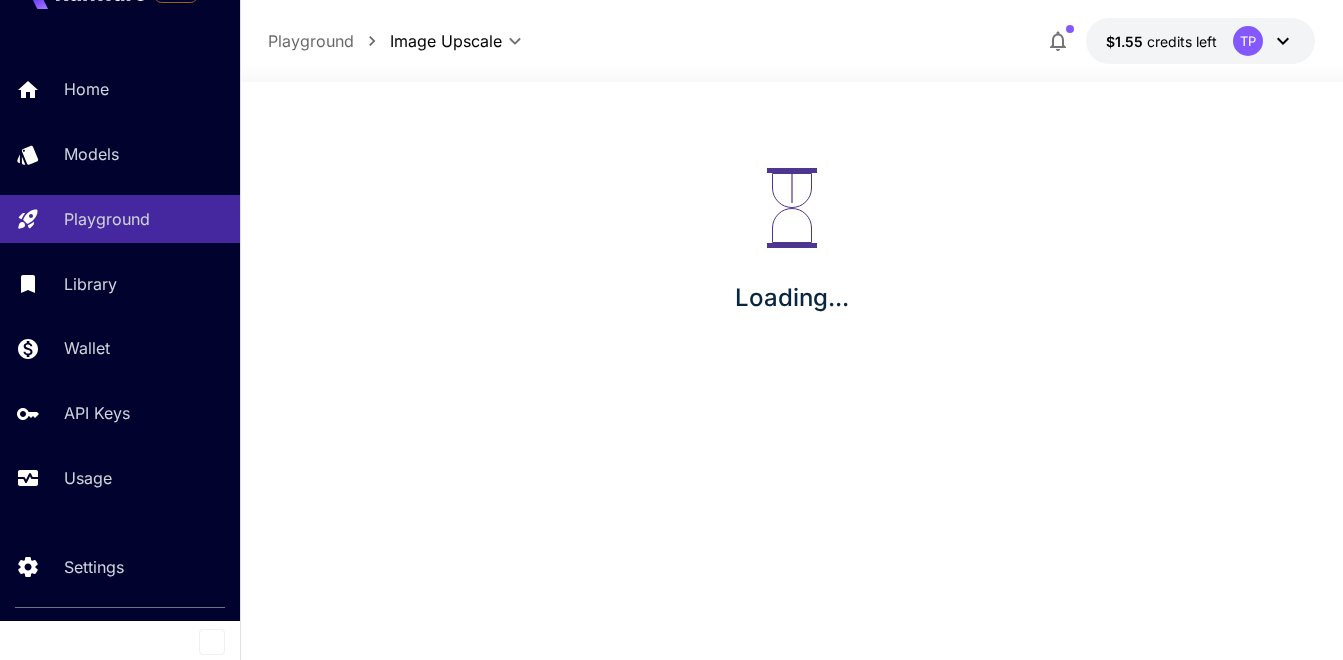 scroll, scrollTop: 0, scrollLeft: 0, axis: both 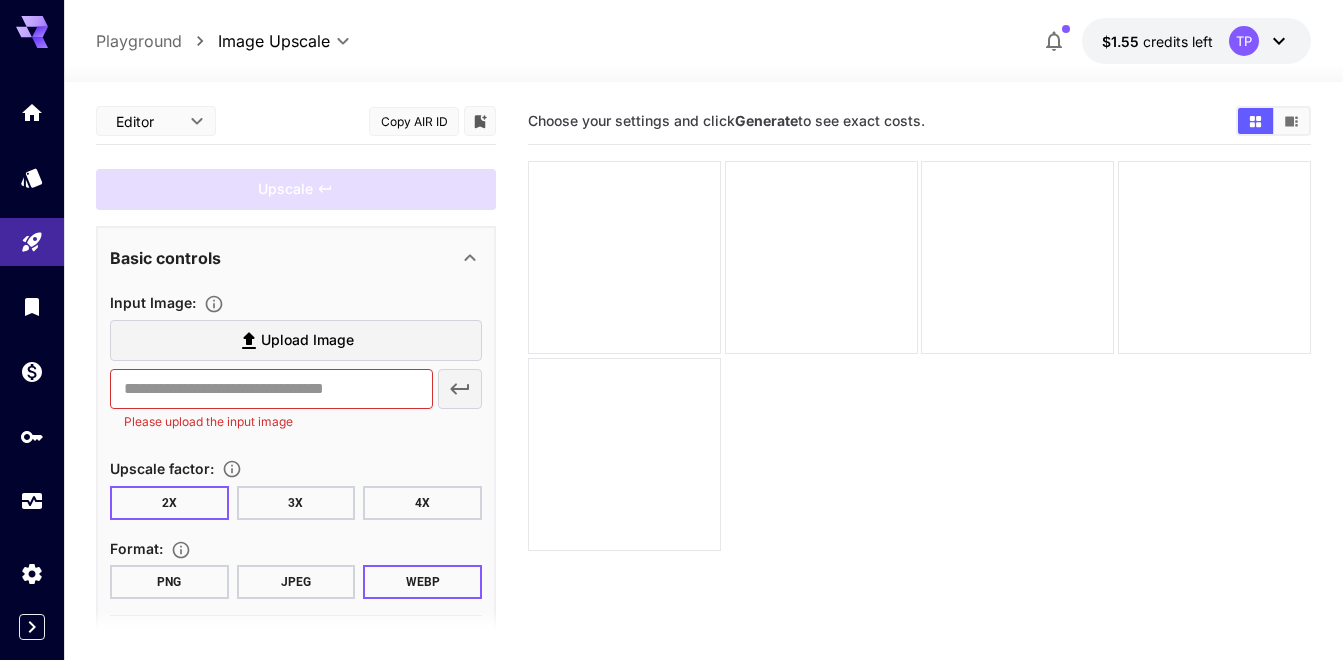 click 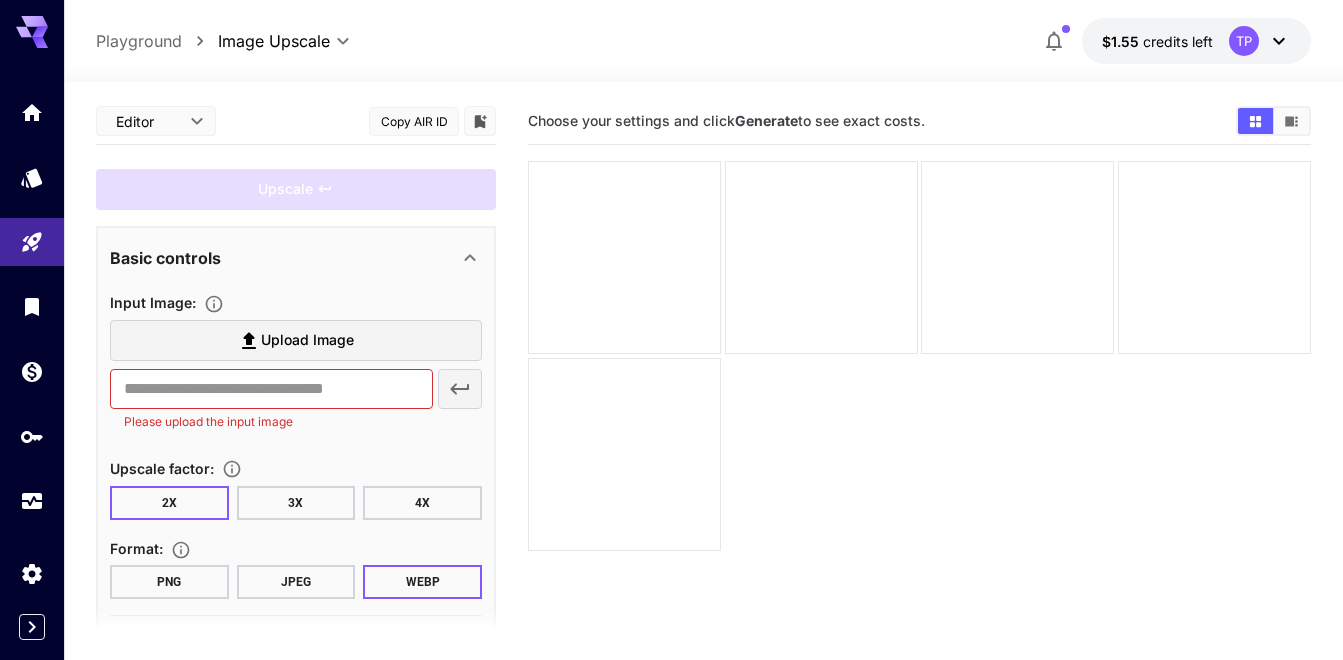click 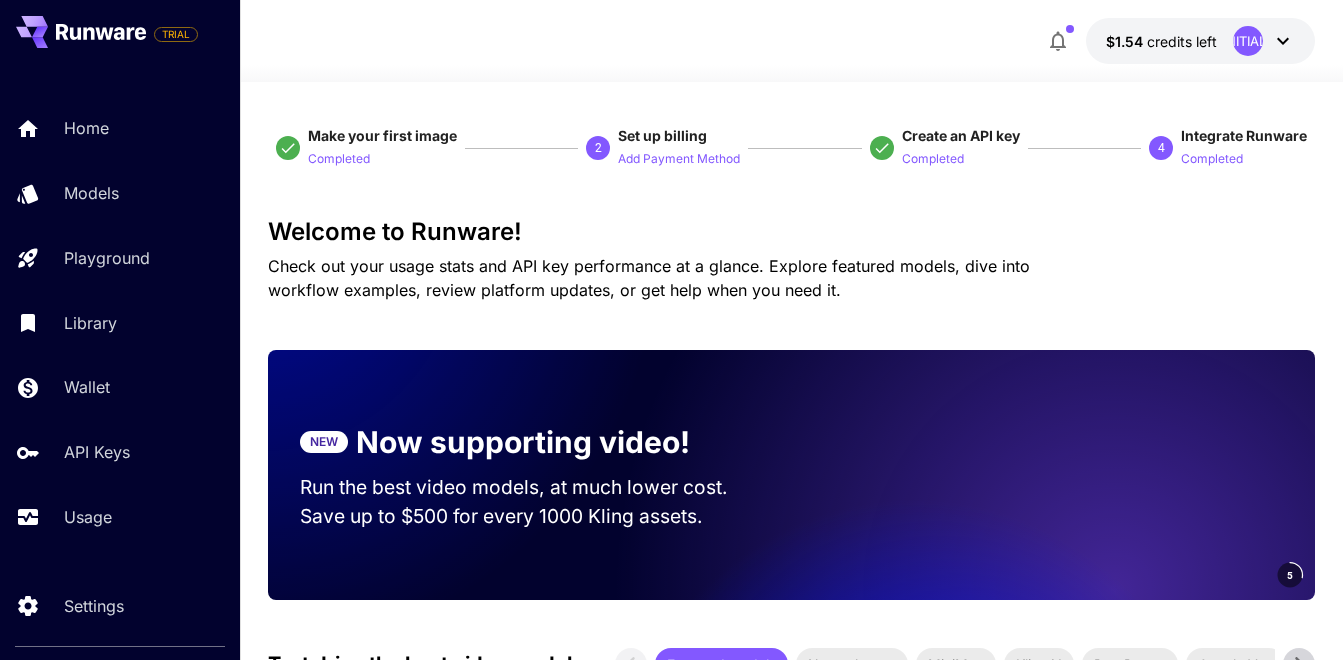 scroll, scrollTop: 0, scrollLeft: 0, axis: both 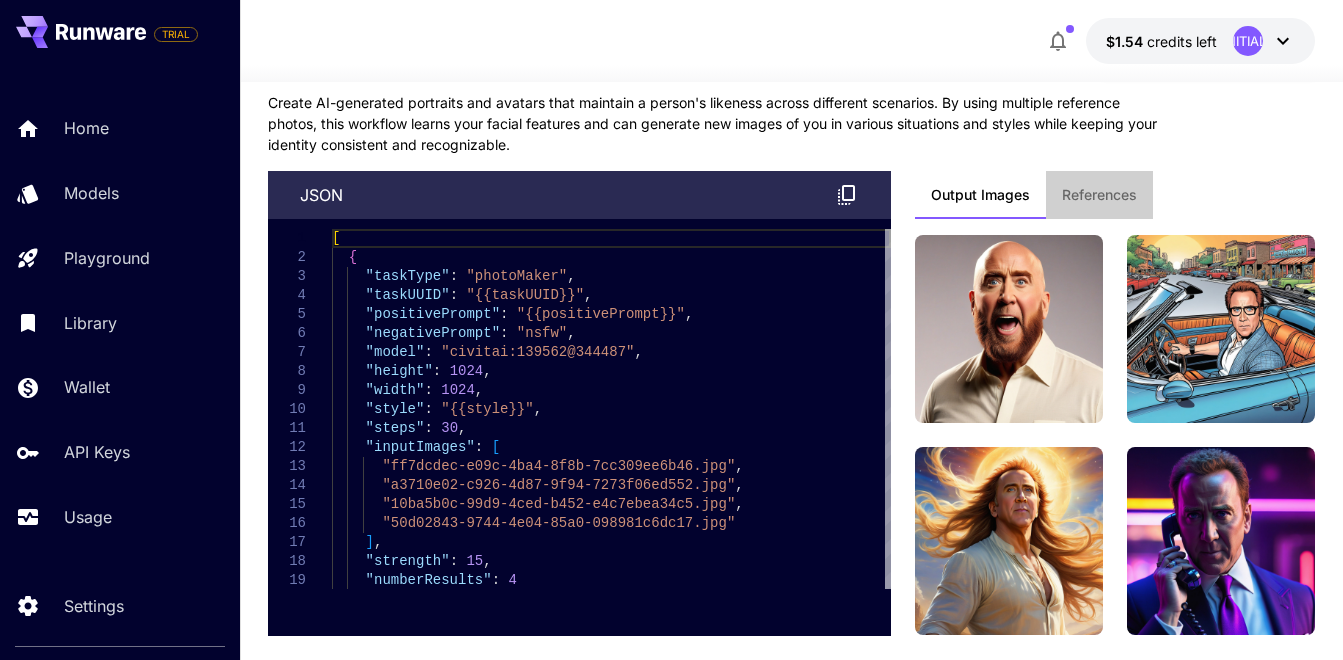 click on "References" at bounding box center [1099, 195] 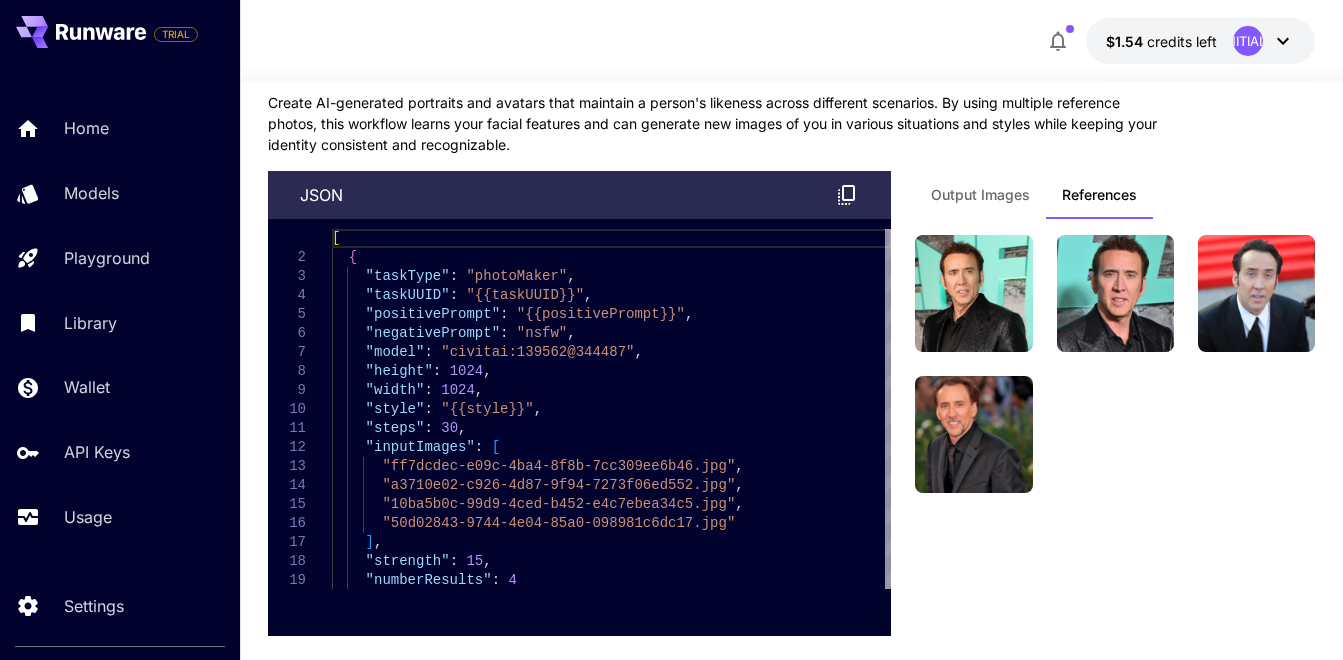 scroll, scrollTop: 4321, scrollLeft: 0, axis: vertical 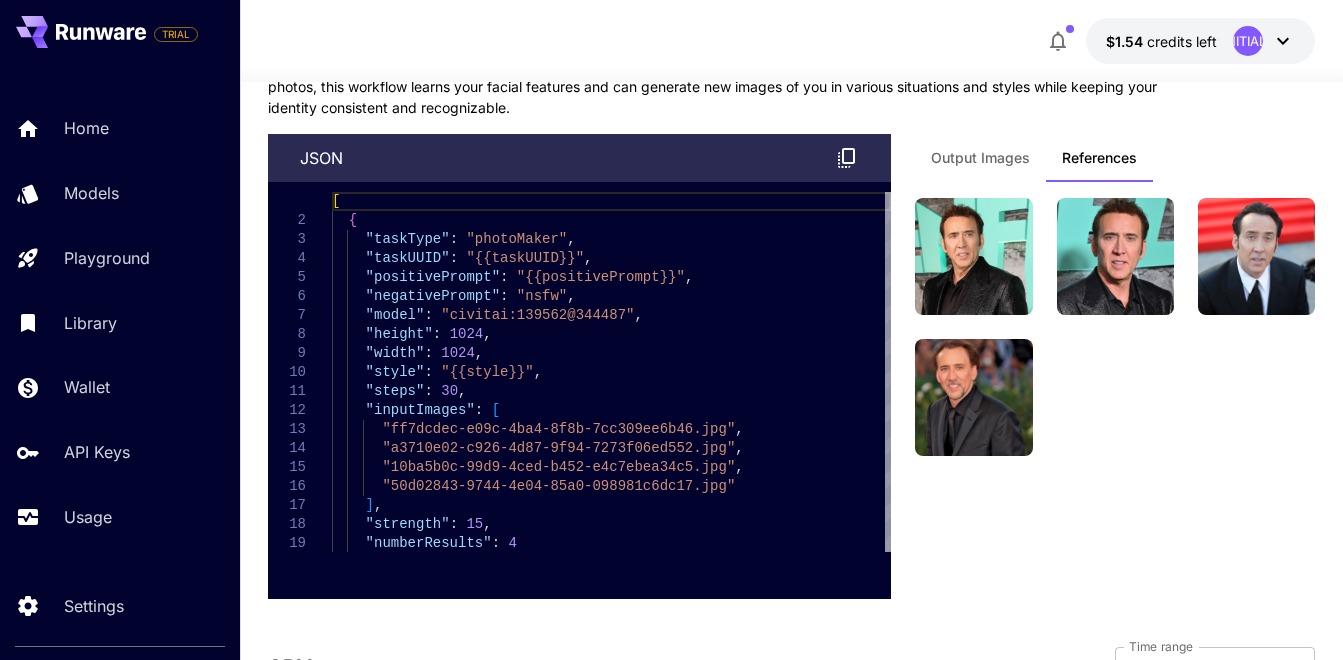 click on "Output Images" at bounding box center [980, 158] 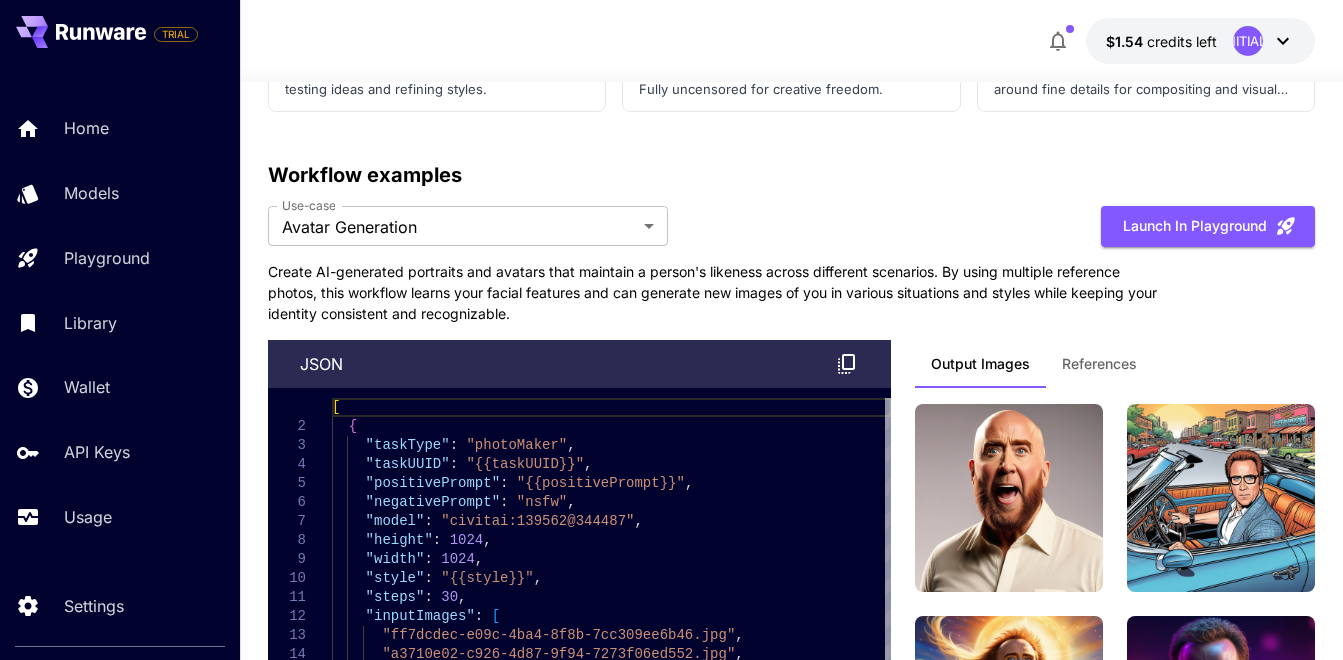scroll, scrollTop: 4021, scrollLeft: 0, axis: vertical 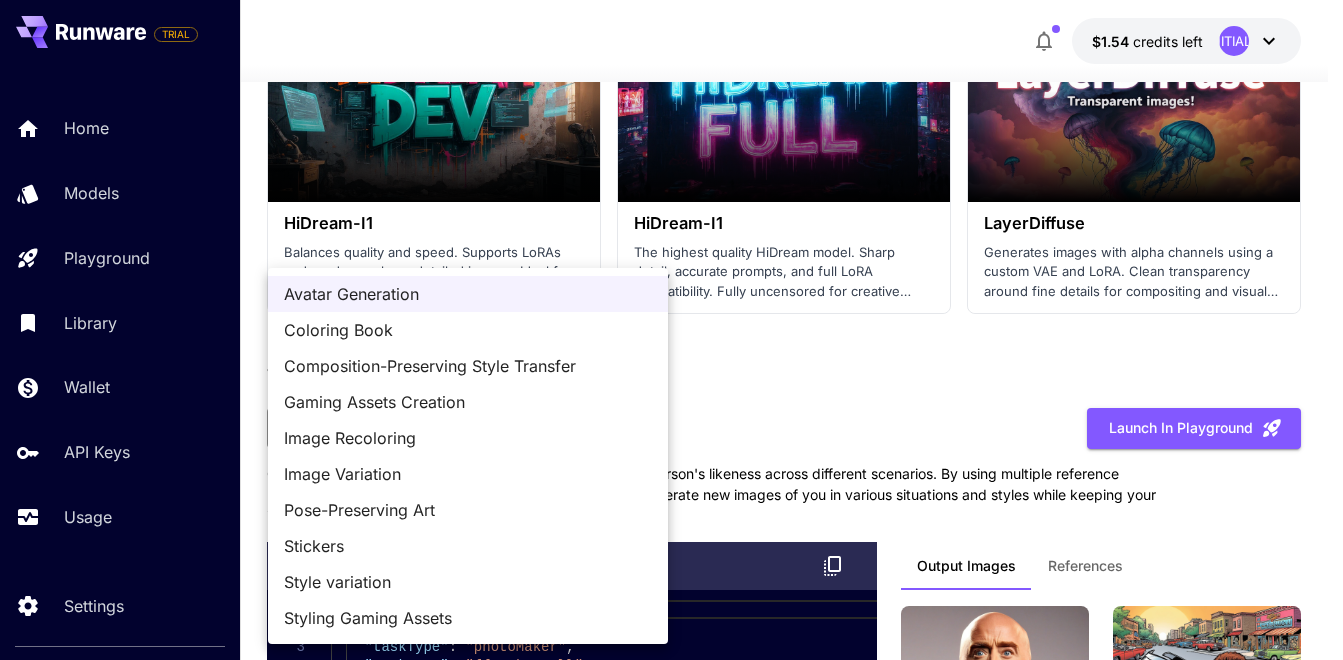 click on "TRIAL Home Models Playground Library Wallet API Keys Usage Settings $1.54    credits left  TP Make your first image Completed 2 Set up billing Add Payment Method Create an API key Completed 4 Integrate Runware Completed Welcome to Runware! Check out your usage stats and API key performance at a glance. Explore featured models, dive into workflow examples, review platform updates, or get help when you need it. NEW Now supporting video! Run the best video models, at much lower cost. Reach out for volume discounts. 1 Test drive the best video models Featured models New releases MiniMax KlingAI ByteDance Google Veo PixVerse Vidu Launch in Playground minimax:3@1                             MiniMax 02 Hailuo Most polished and dynamic model with vibrant, theatrical visuals and fluid motion. Ideal for viral content and commercial-style footage. Launch in Playground bytedance:1@1                             Seedance 1.0 Lite Launch in Playground klingai:5@3                             KlingAI 2.1 Master" at bounding box center (671, -1088) 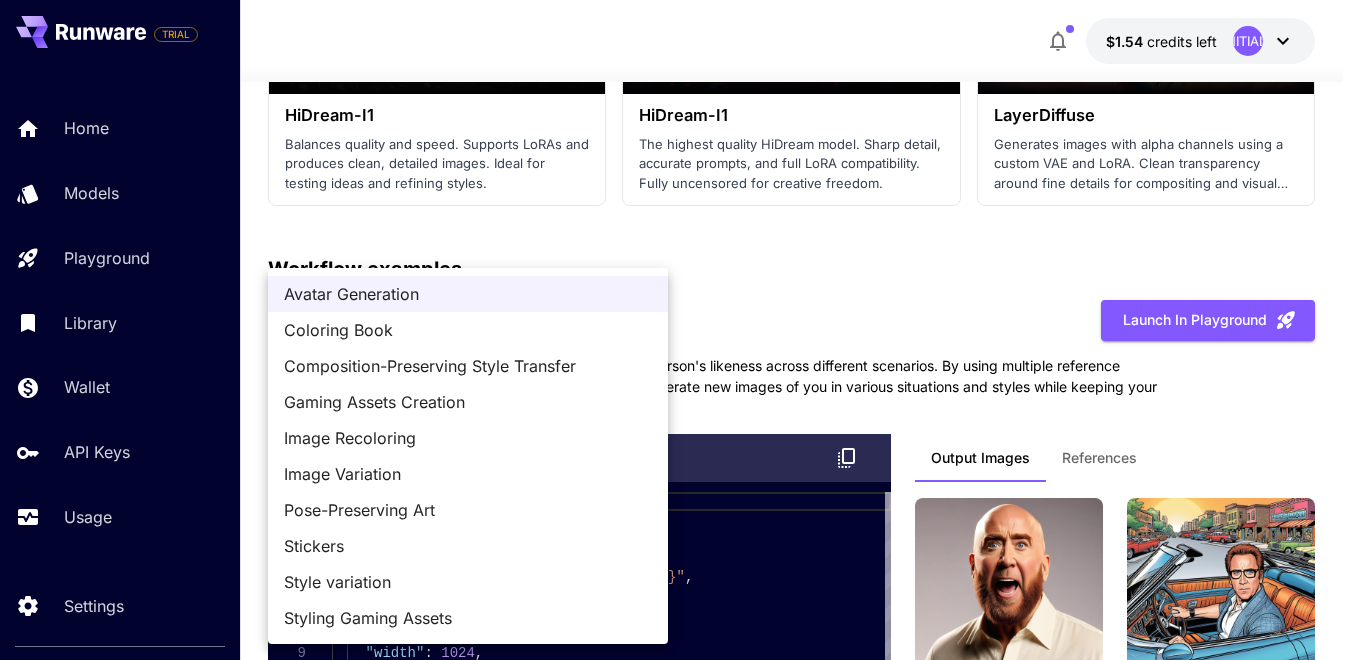 click at bounding box center (679, 330) 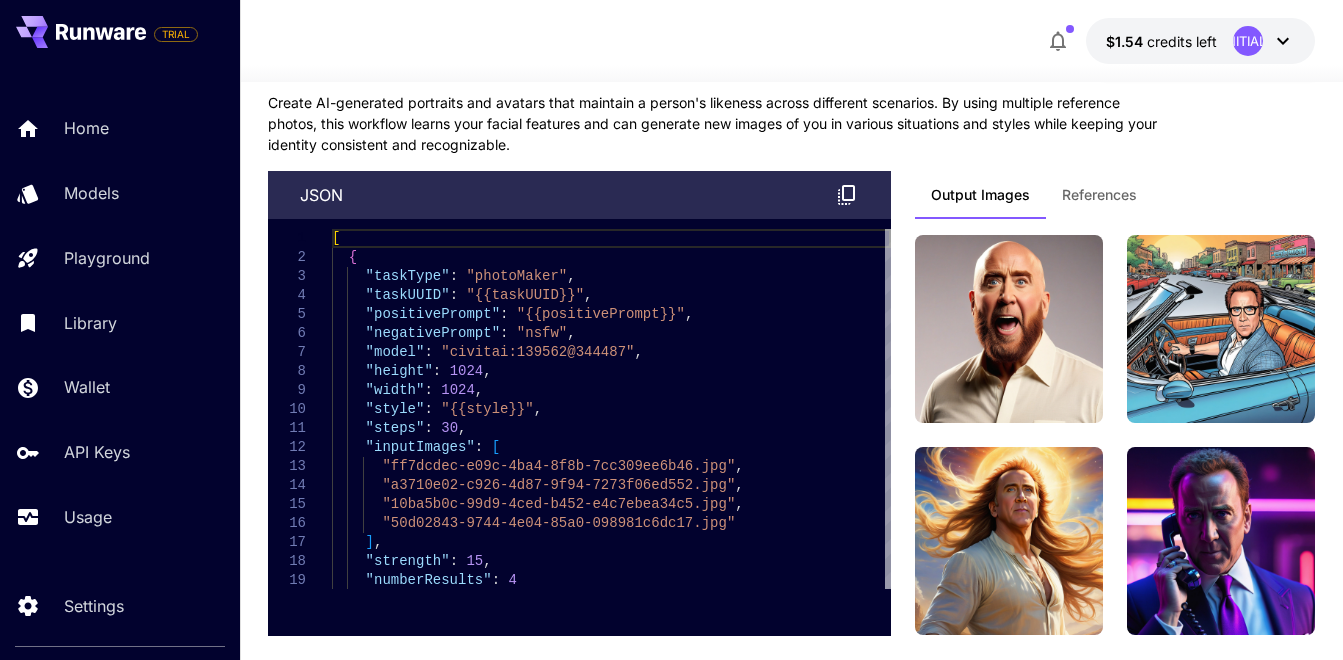 scroll, scrollTop: 4302, scrollLeft: 0, axis: vertical 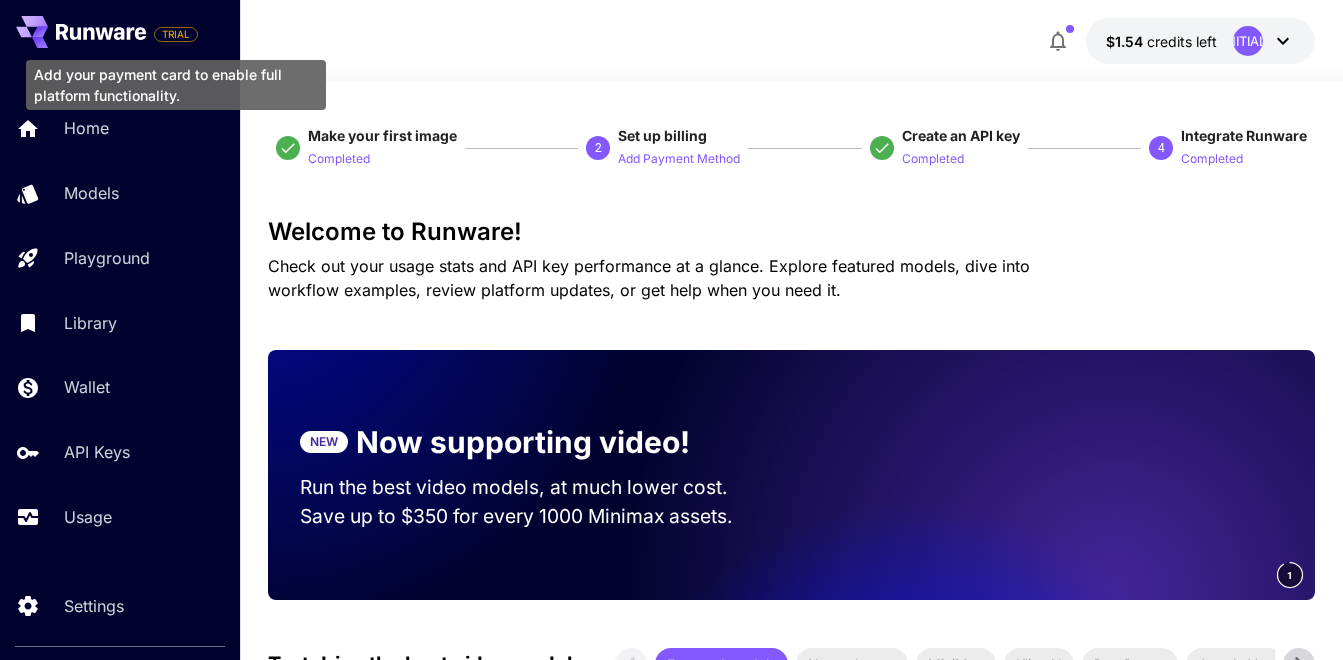 click on "TRIAL" at bounding box center (176, 34) 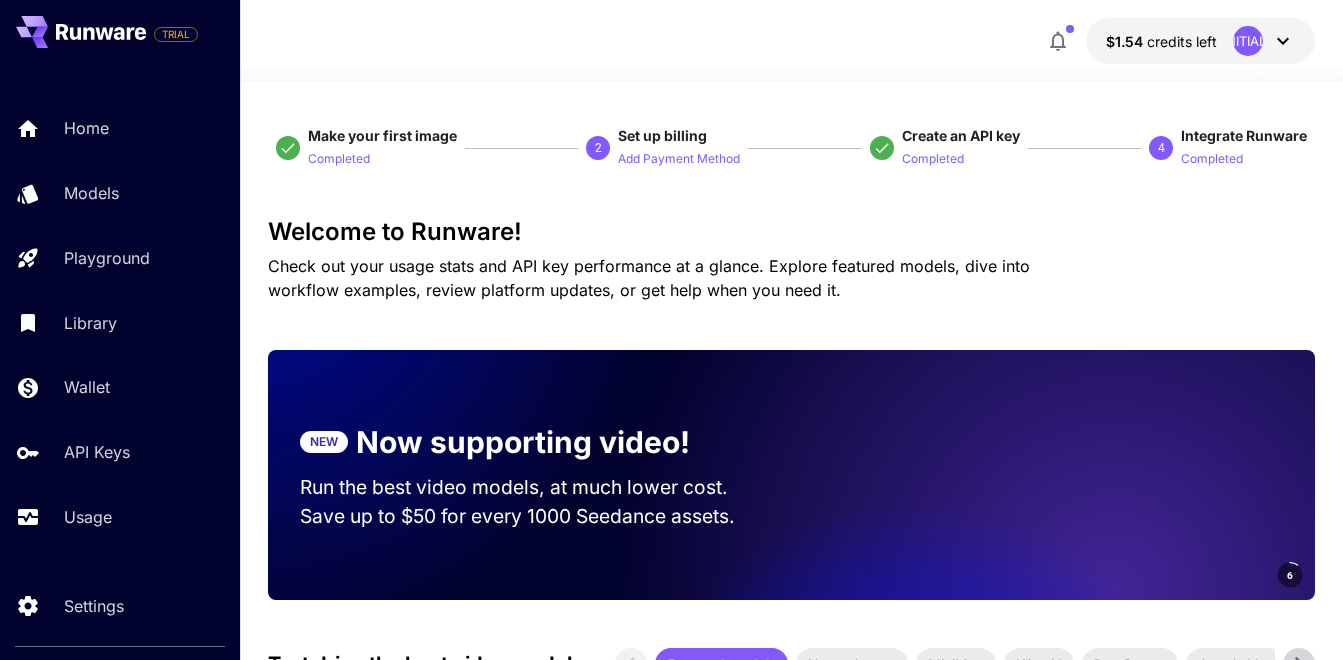 click 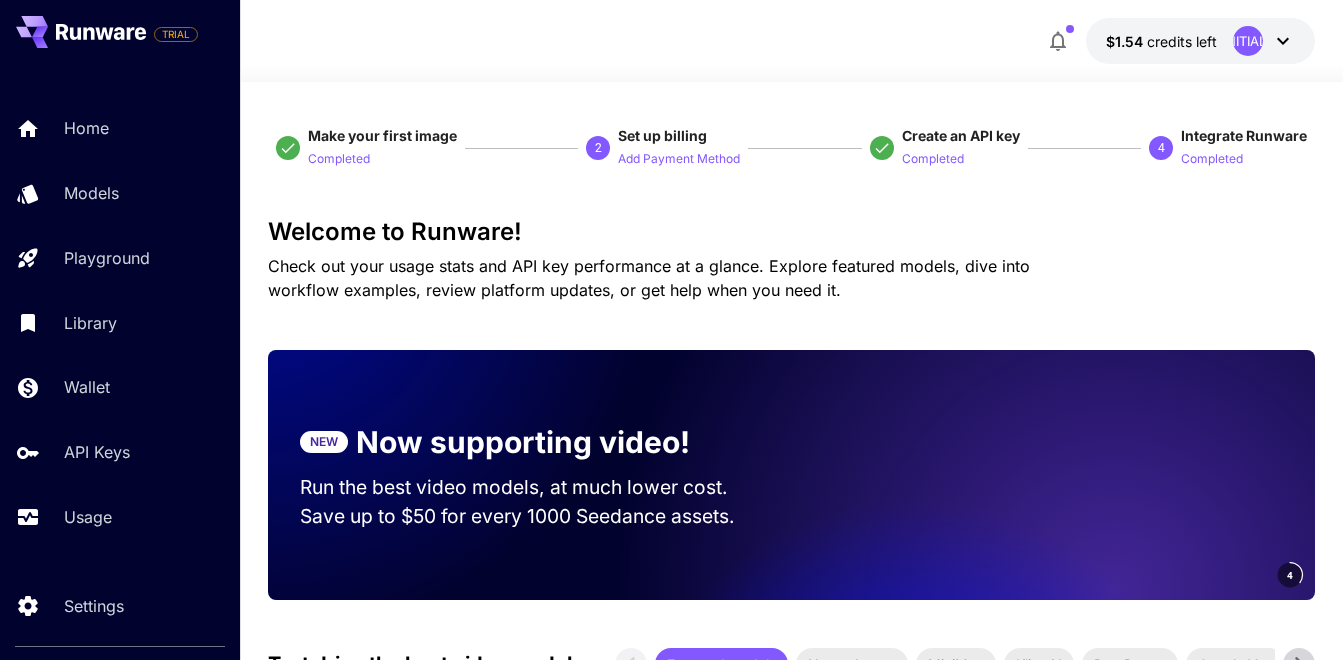 click on "TP" at bounding box center (1264, 41) 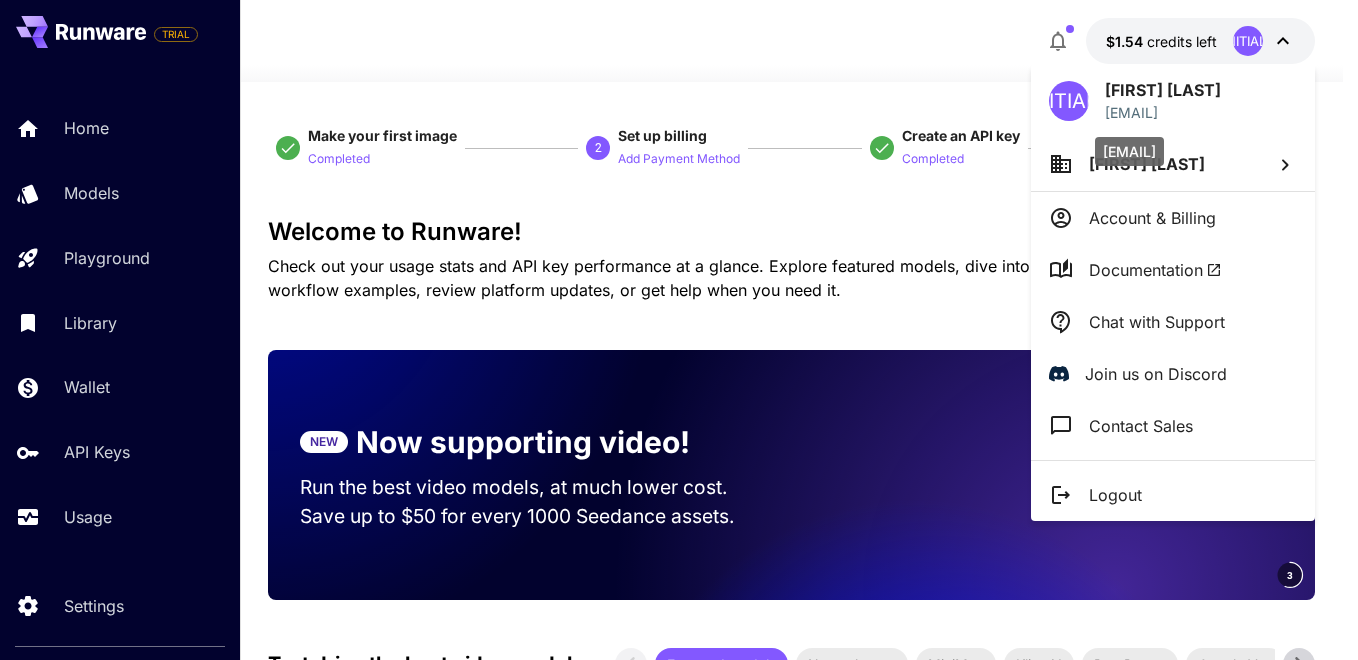 click on "tom.parkes@p3charity.org" at bounding box center (1163, 112) 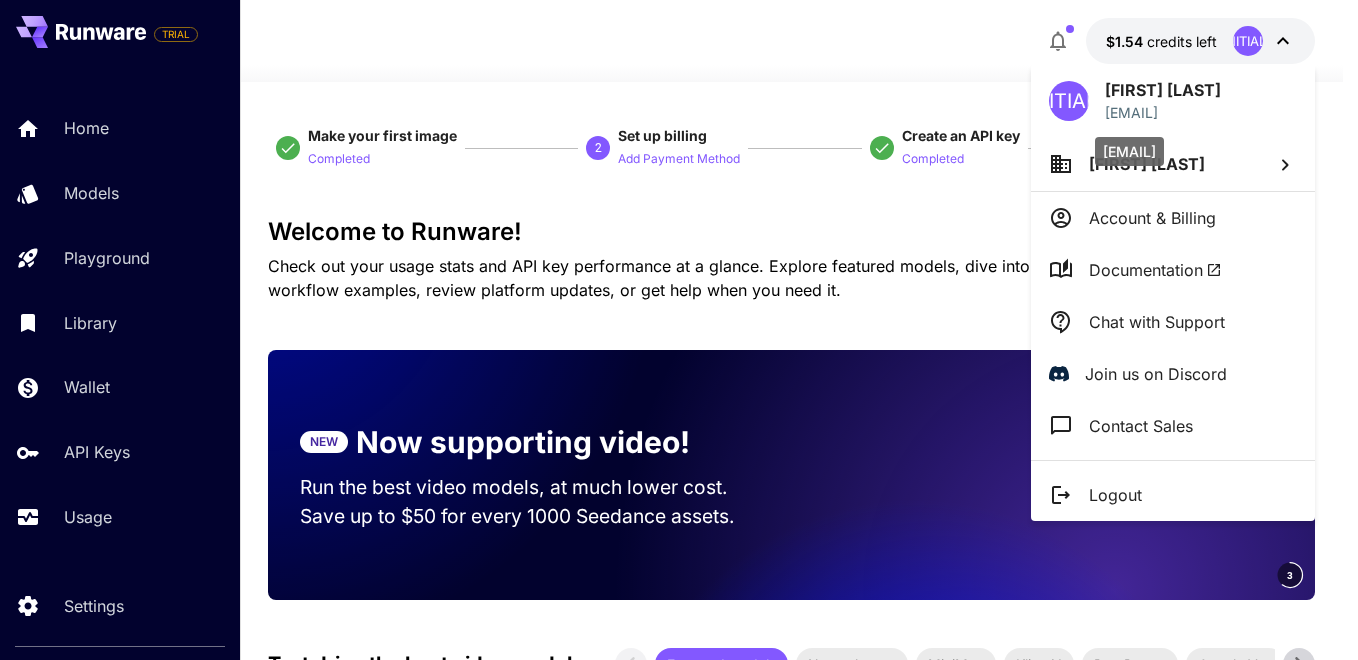 click on "tom.parkes@p3charity.org" at bounding box center [1163, 112] 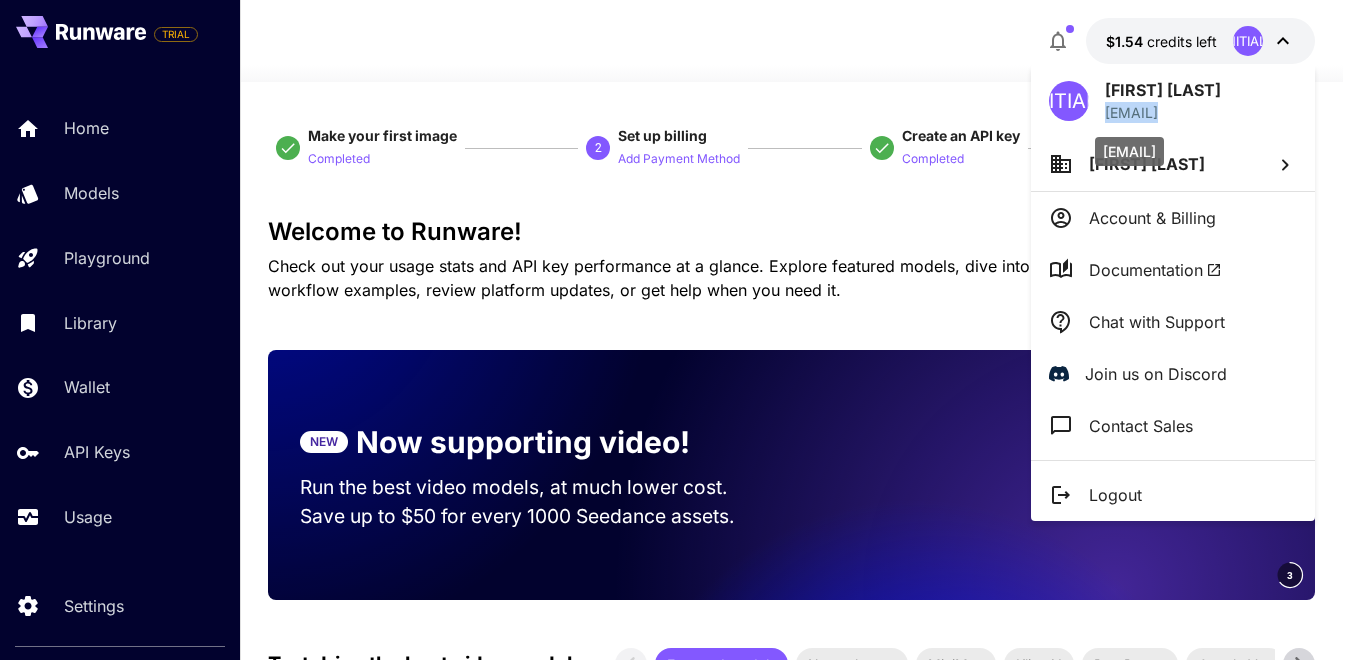 click on "tom.parkes@p3charity.org" at bounding box center [1163, 112] 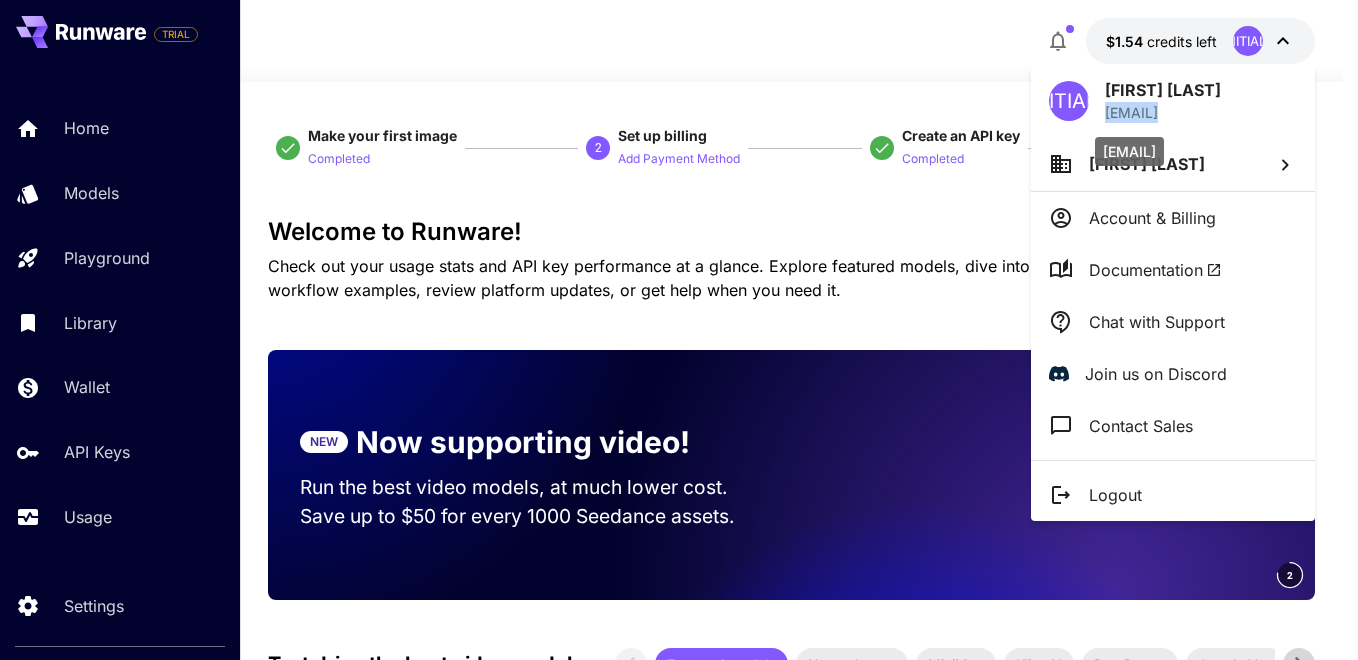 copy on "tom.parkes@p3charity.org" 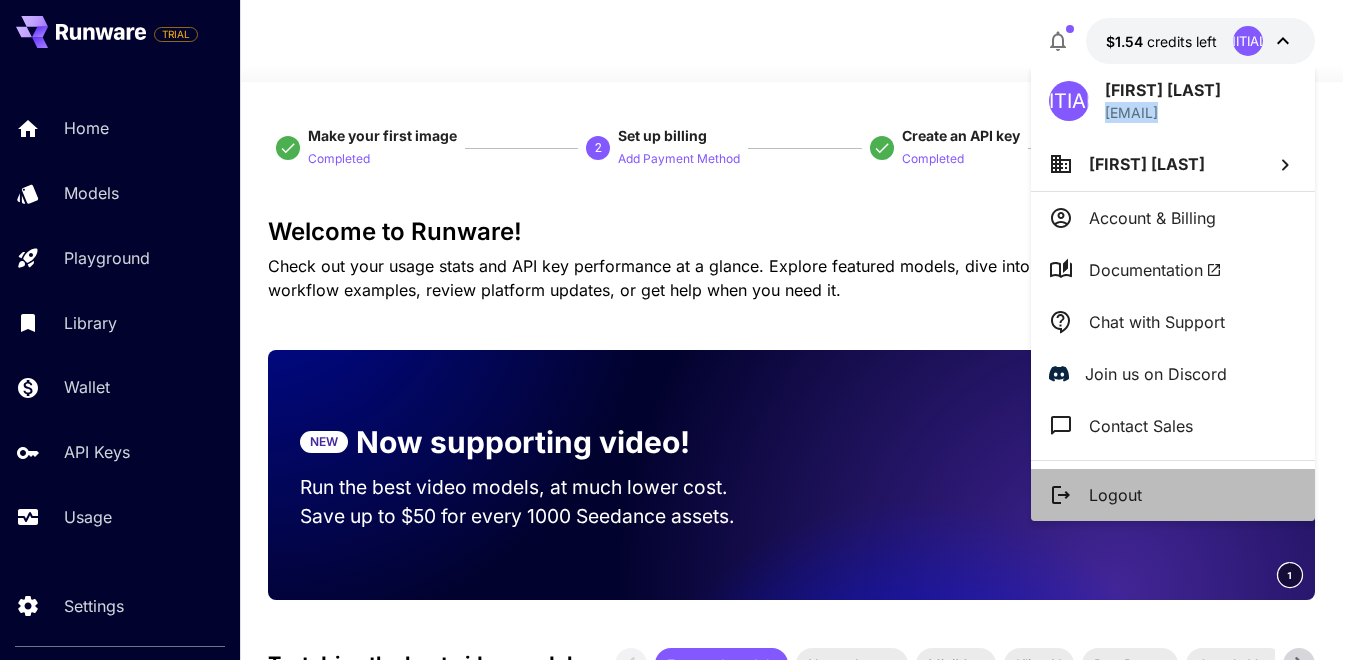 click on "Logout" at bounding box center [1115, 495] 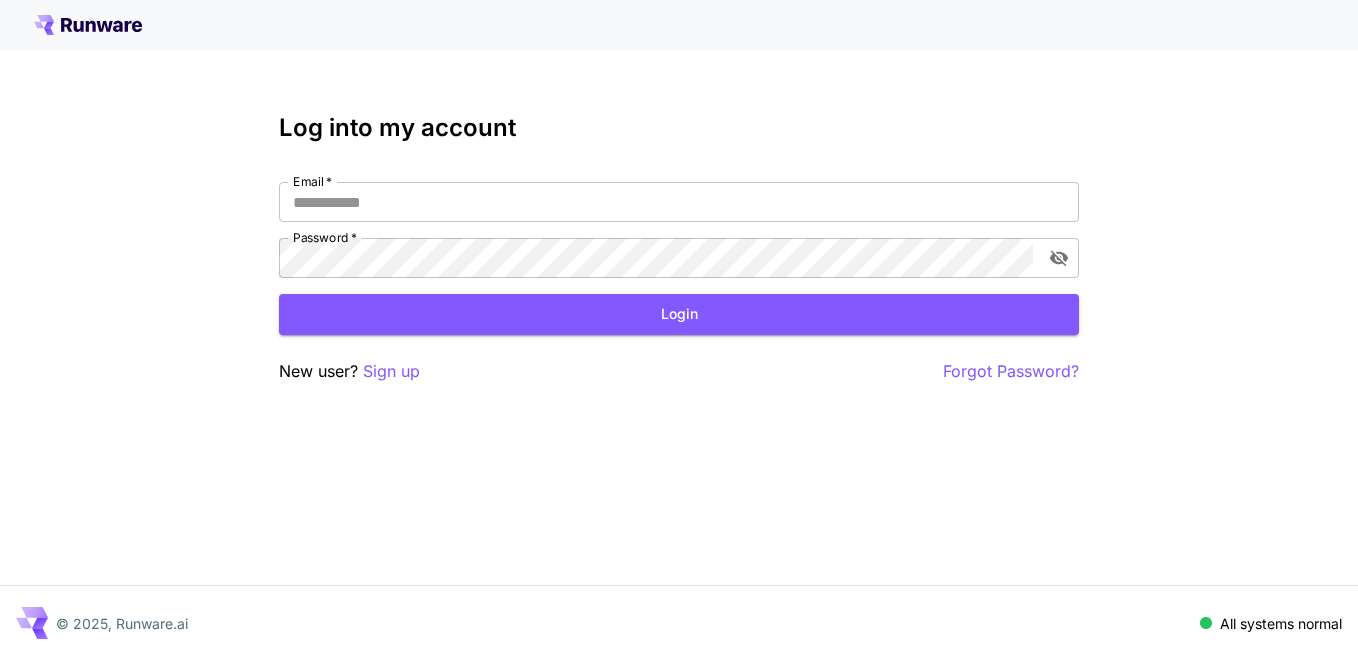 scroll, scrollTop: 0, scrollLeft: 0, axis: both 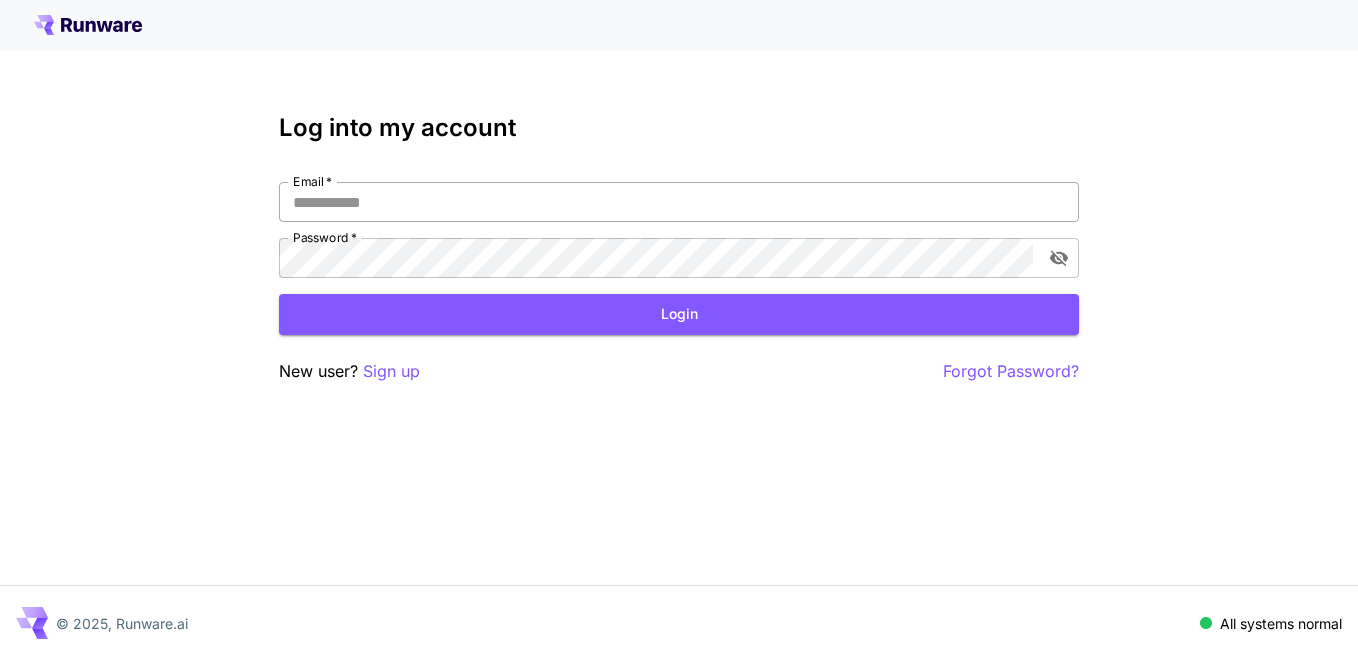 drag, startPoint x: 0, startPoint y: 0, endPoint x: 507, endPoint y: 209, distance: 548.38855 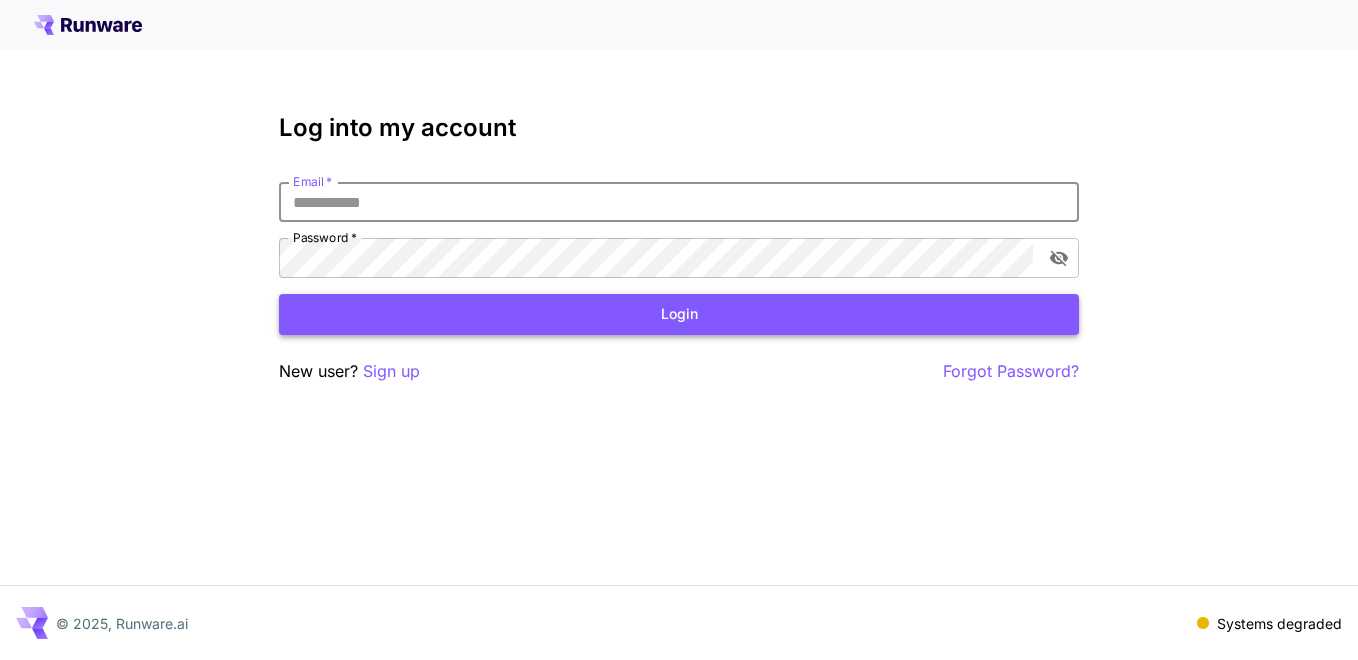 type on "**********" 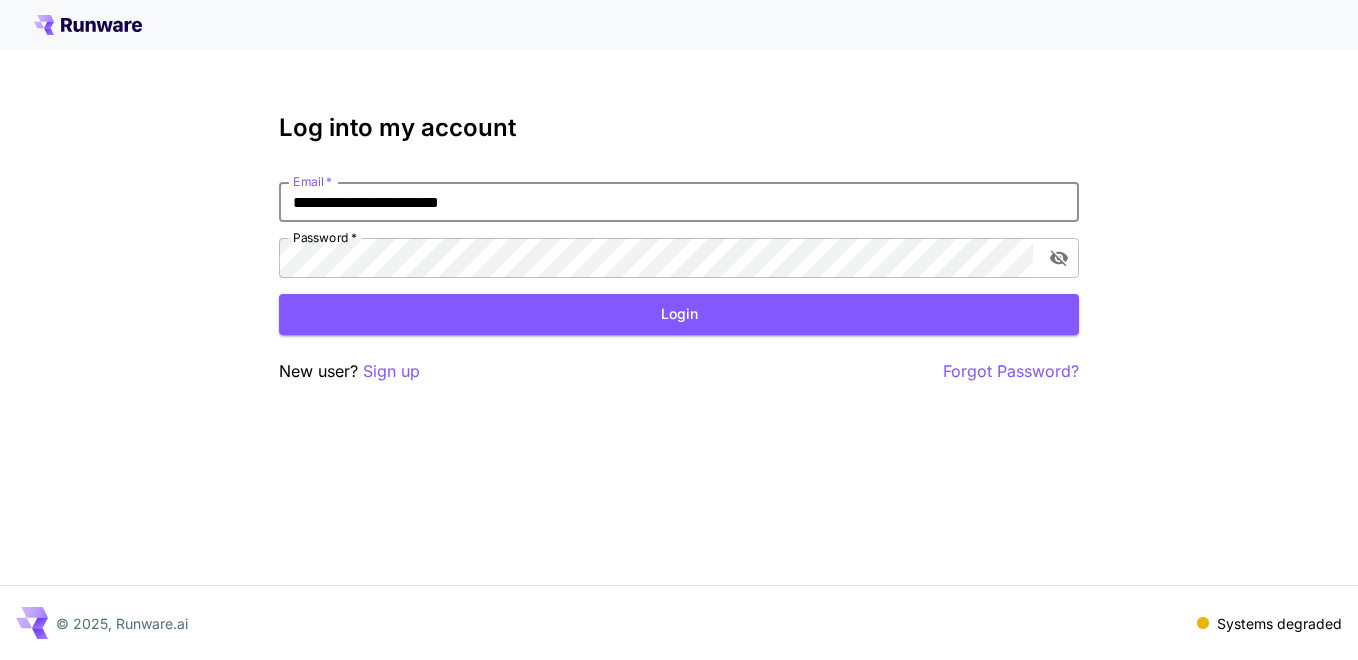 click 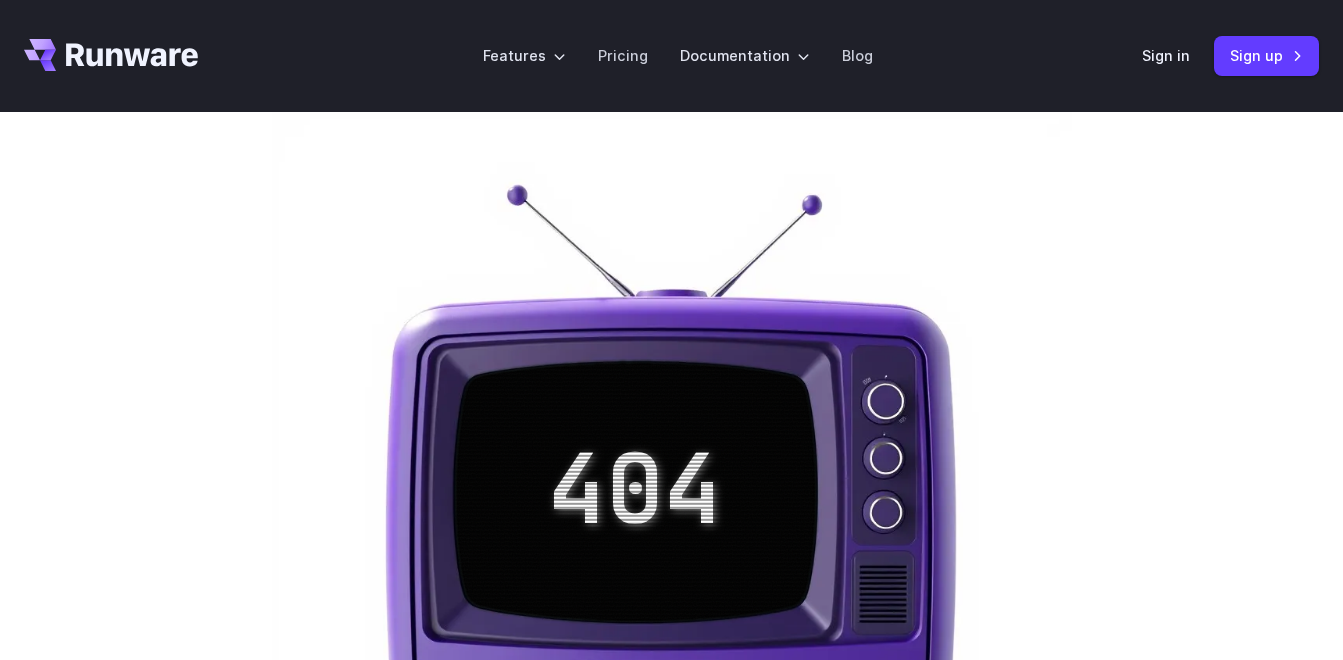 scroll, scrollTop: 0, scrollLeft: 0, axis: both 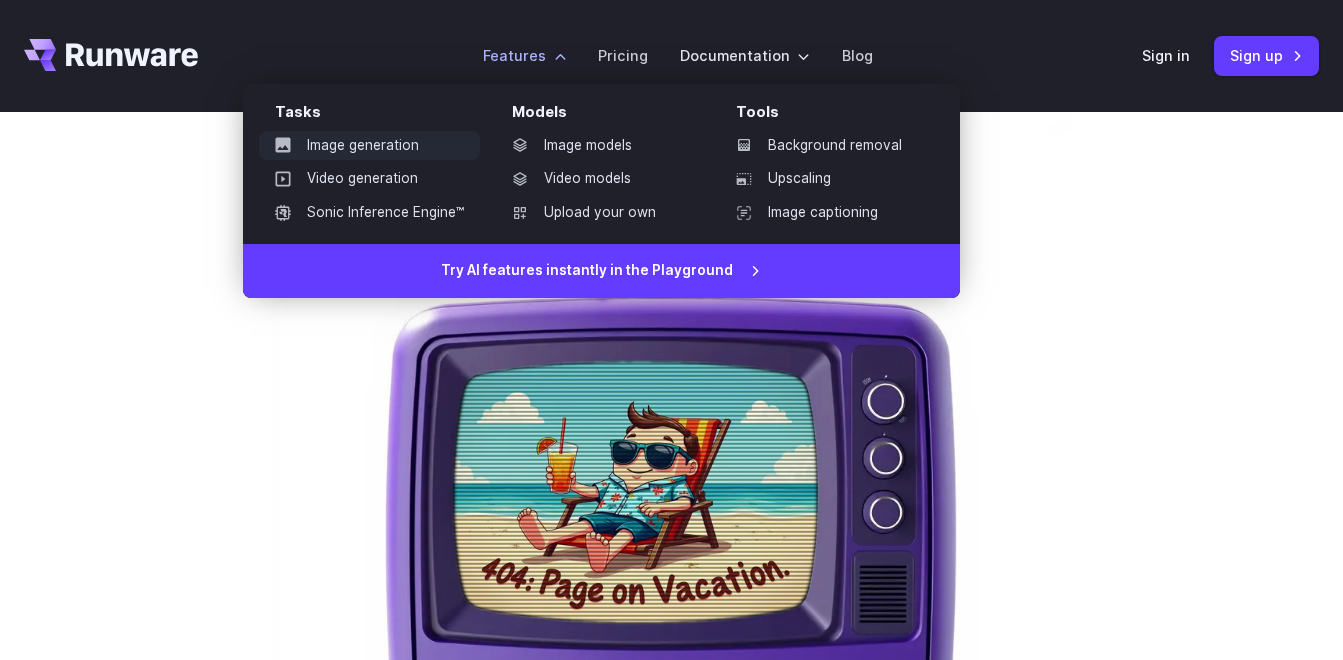 click on "Image generation" at bounding box center [369, 146] 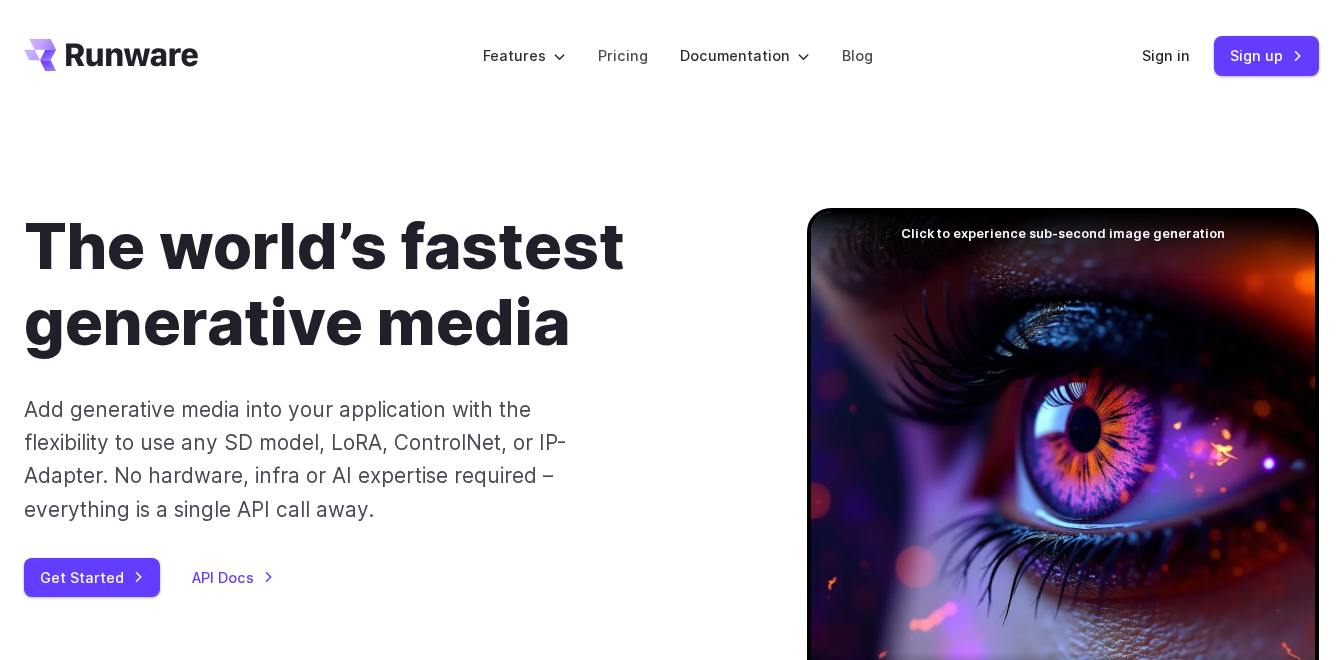 scroll, scrollTop: 0, scrollLeft: 0, axis: both 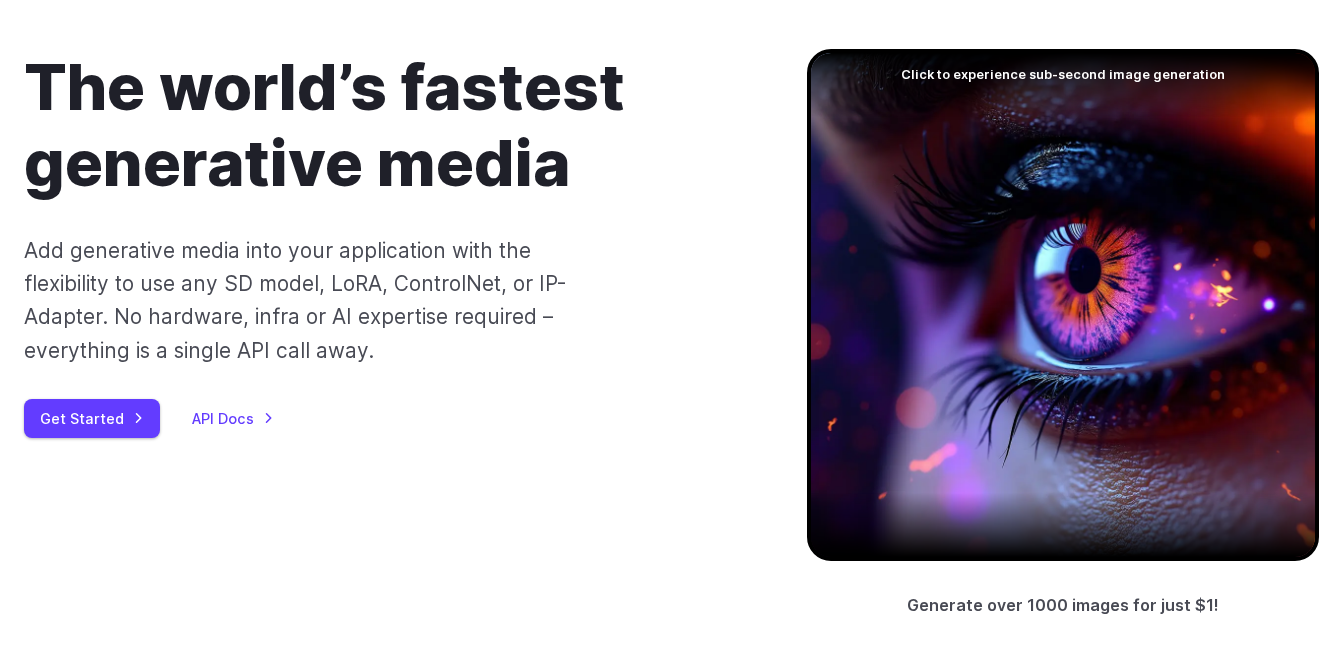 click at bounding box center (1063, 305) 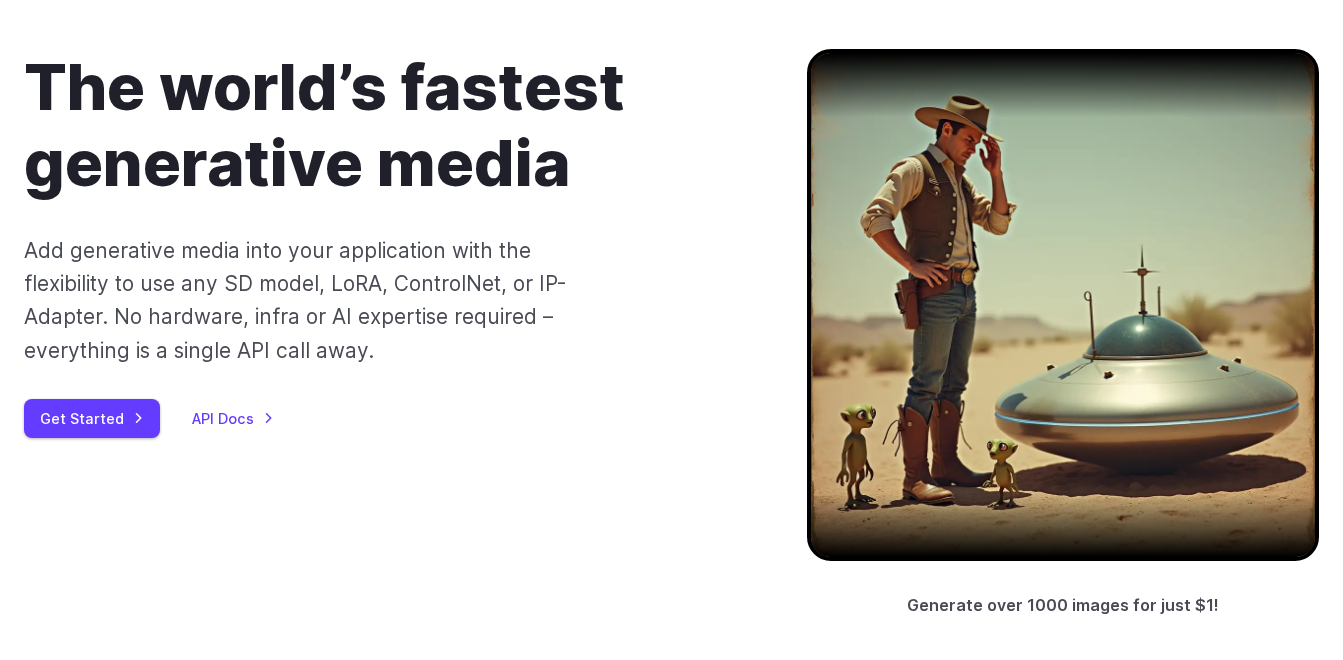 click at bounding box center [1063, 305] 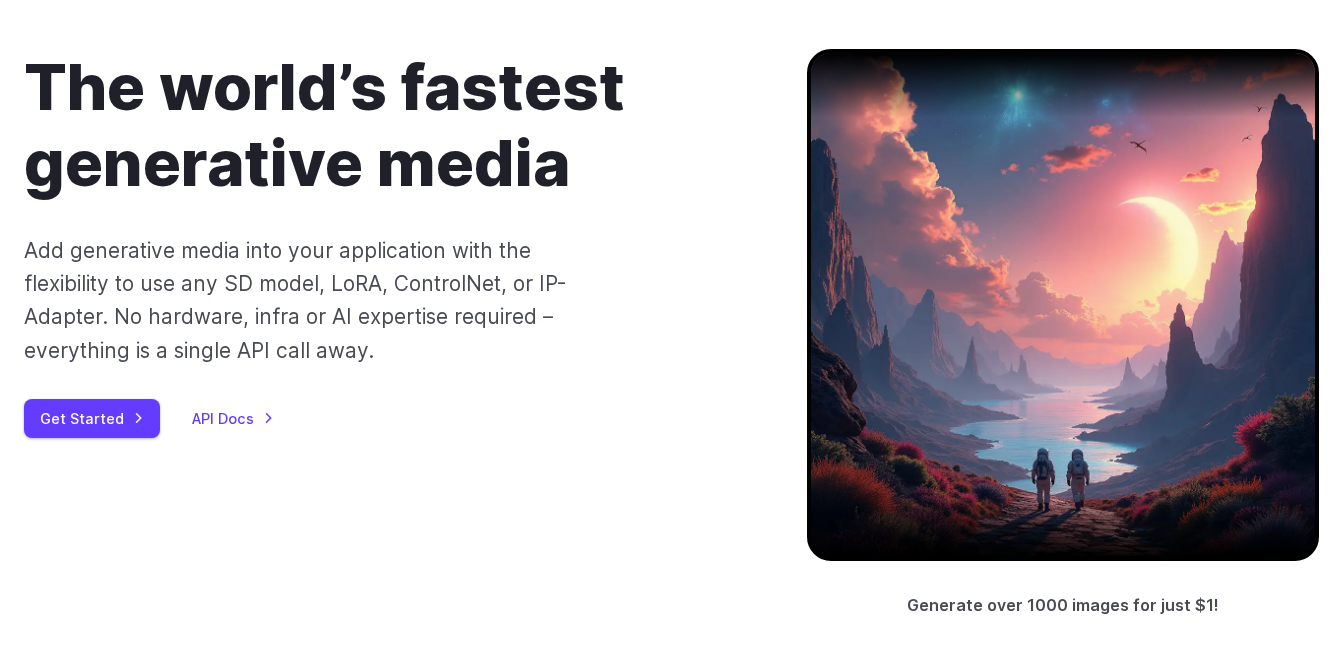 click at bounding box center [1063, 305] 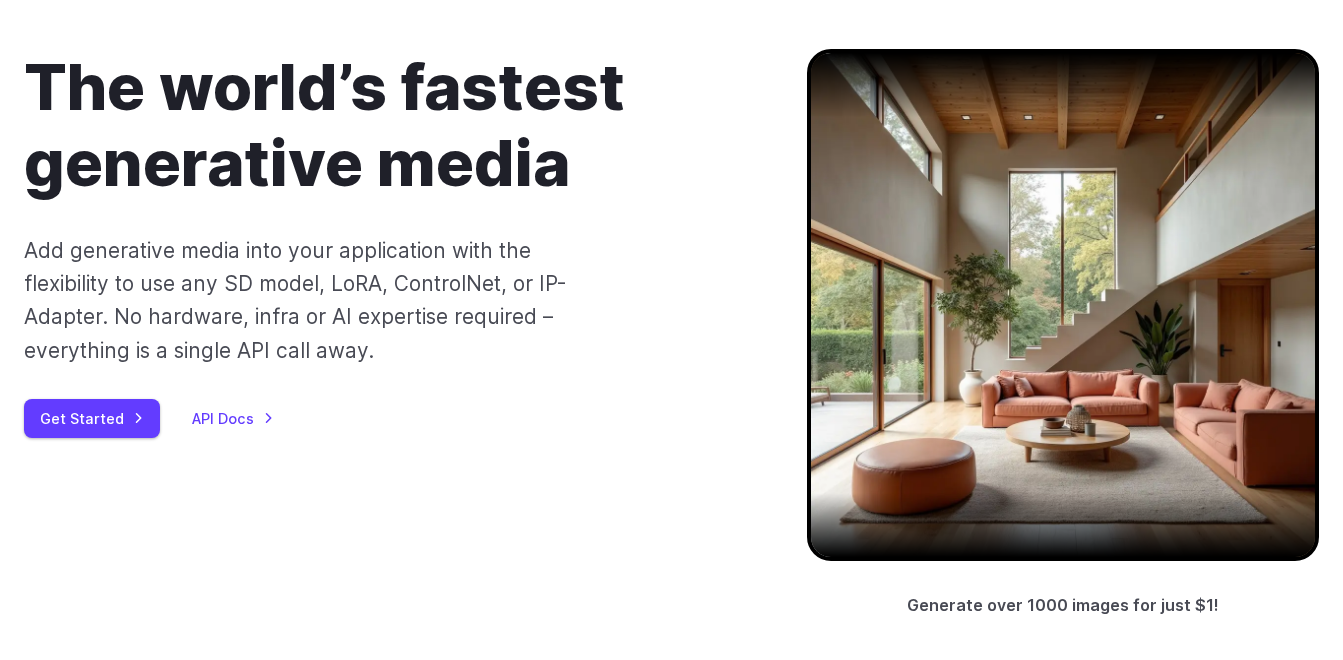 click at bounding box center (1063, 305) 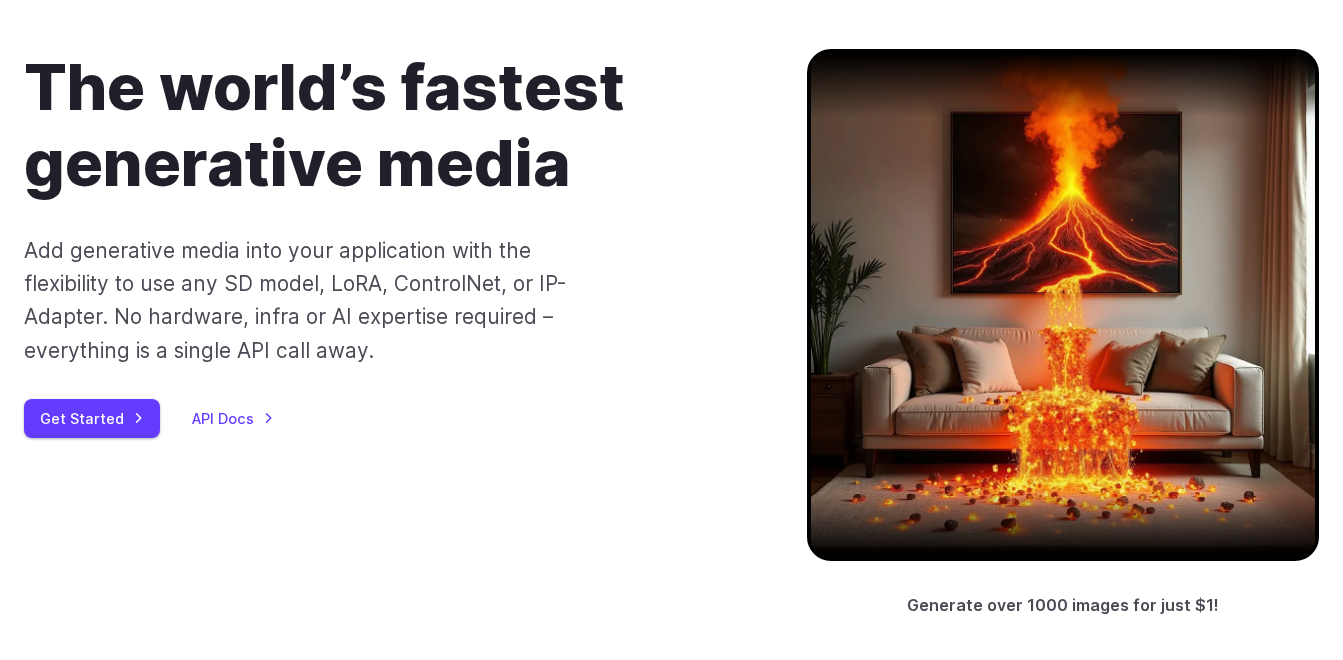 click at bounding box center [1063, 305] 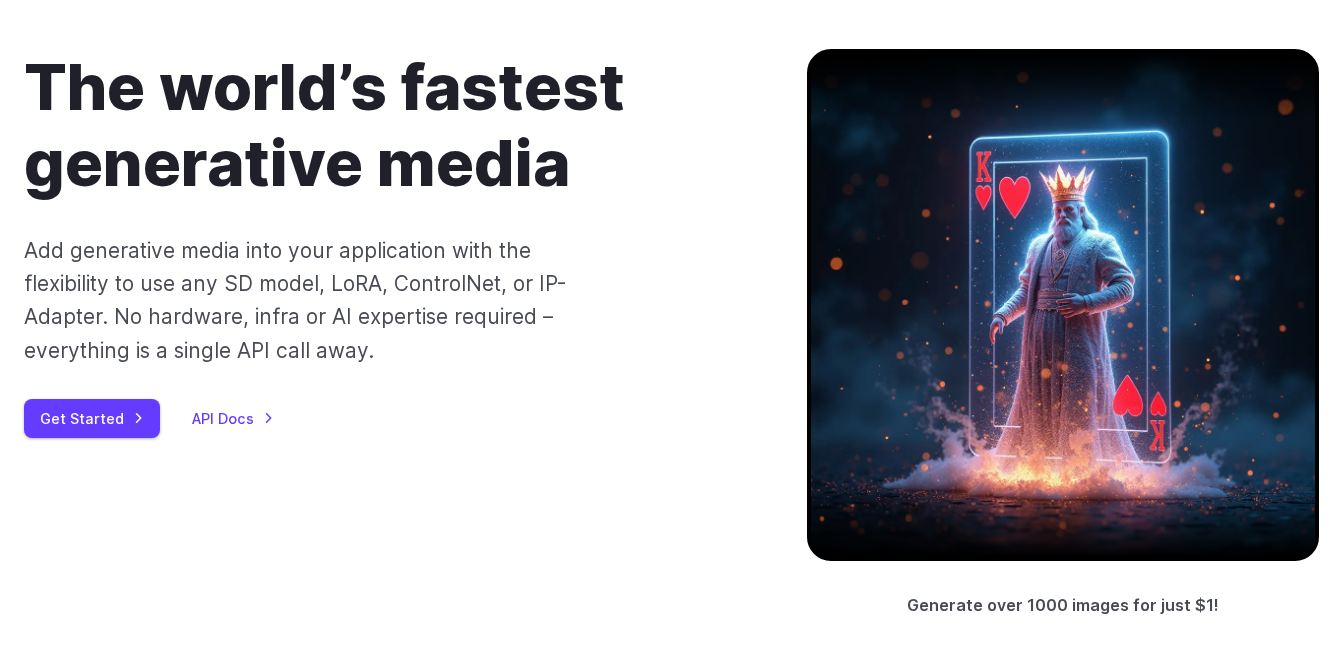 click at bounding box center [1063, 305] 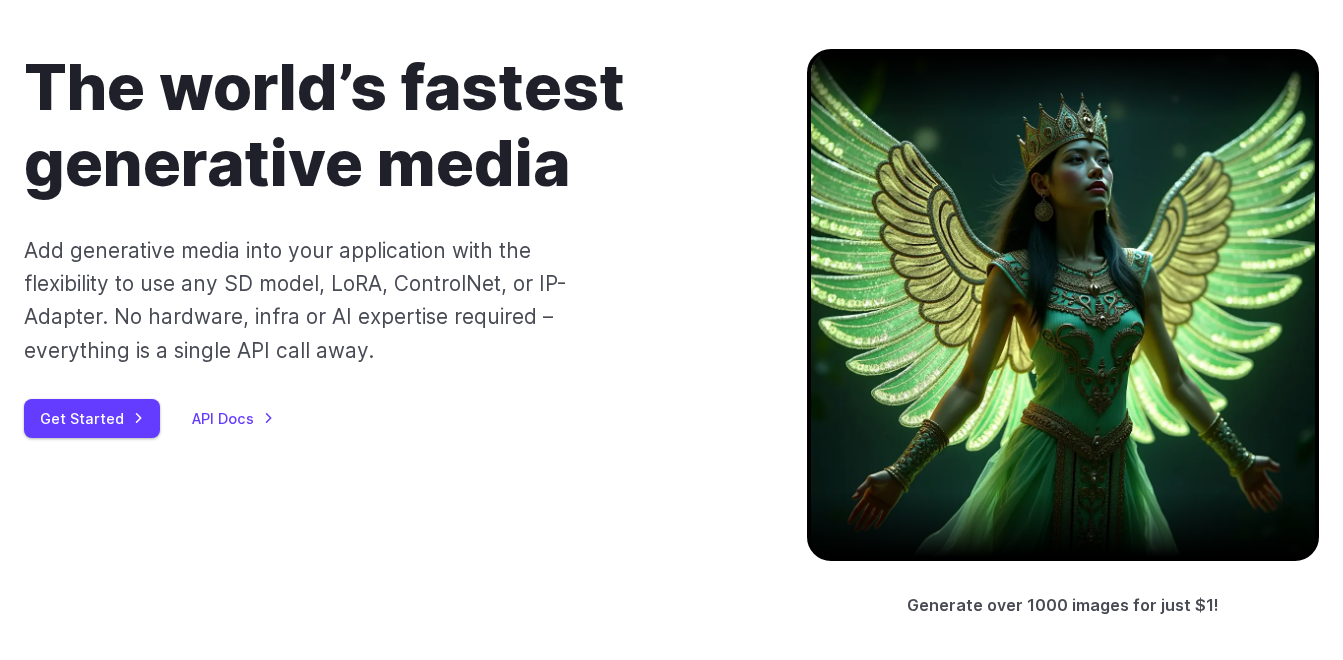 drag, startPoint x: 1075, startPoint y: 213, endPoint x: 911, endPoint y: 196, distance: 164.87874 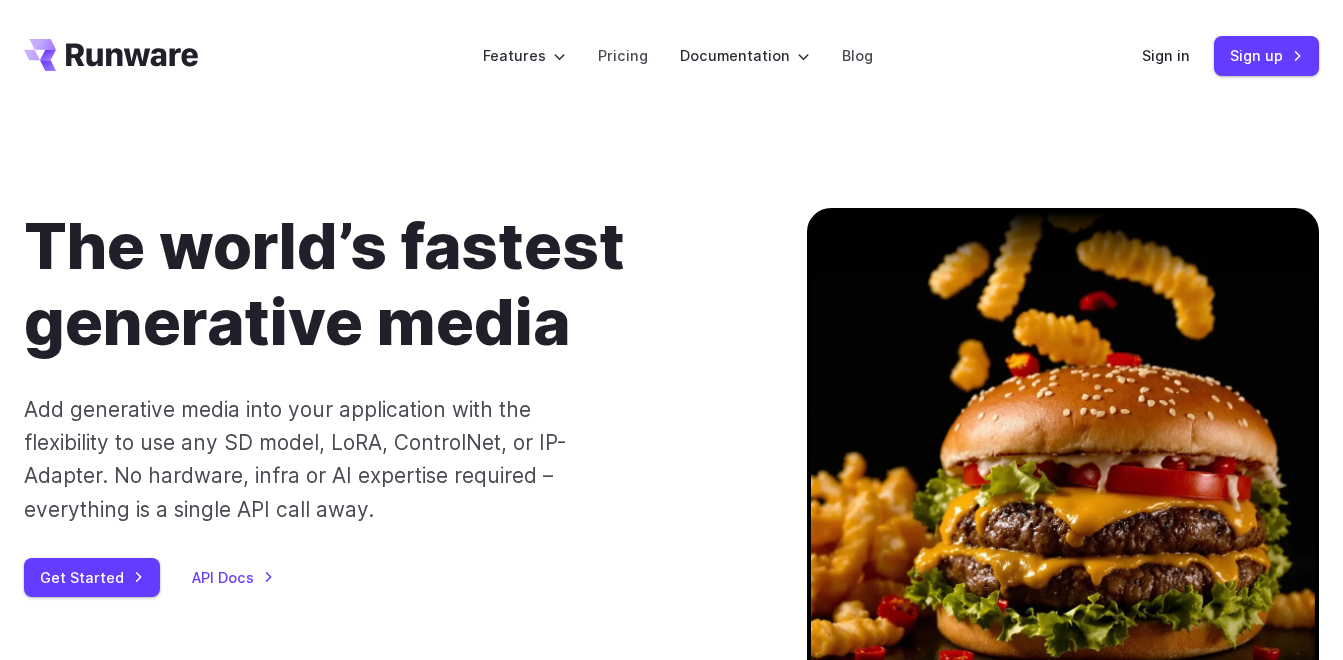 scroll, scrollTop: 304, scrollLeft: 0, axis: vertical 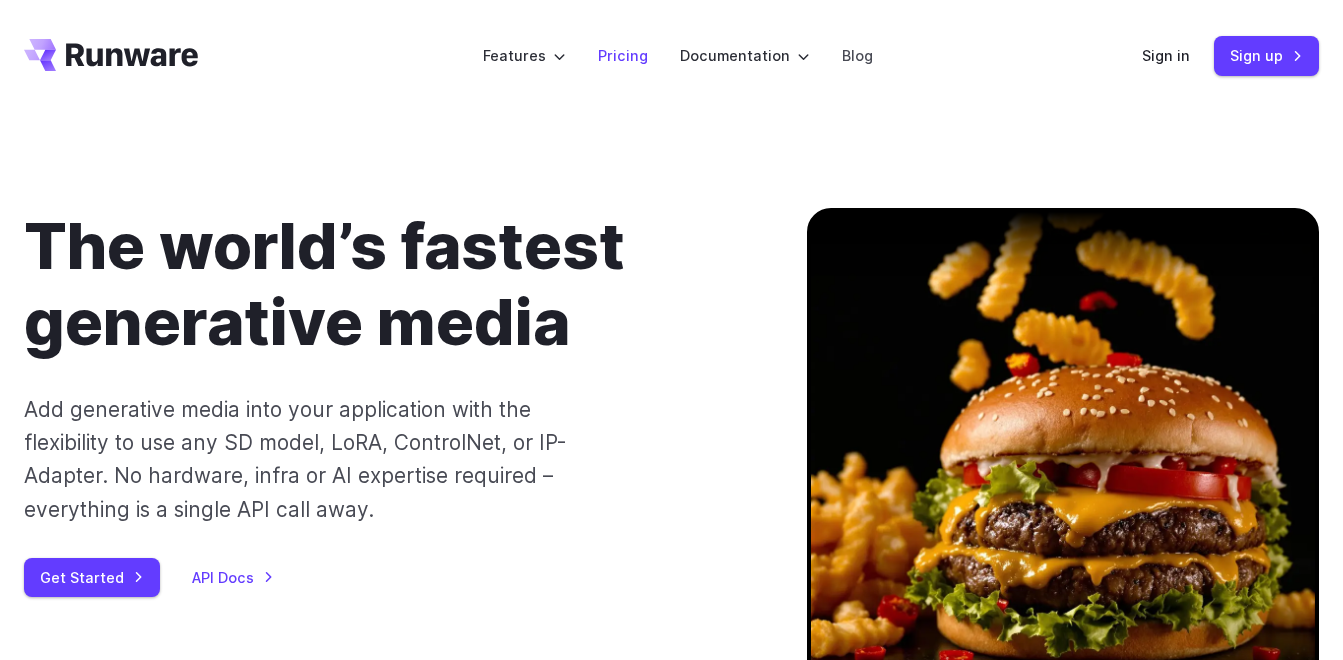 click on "Pricing" at bounding box center (623, 55) 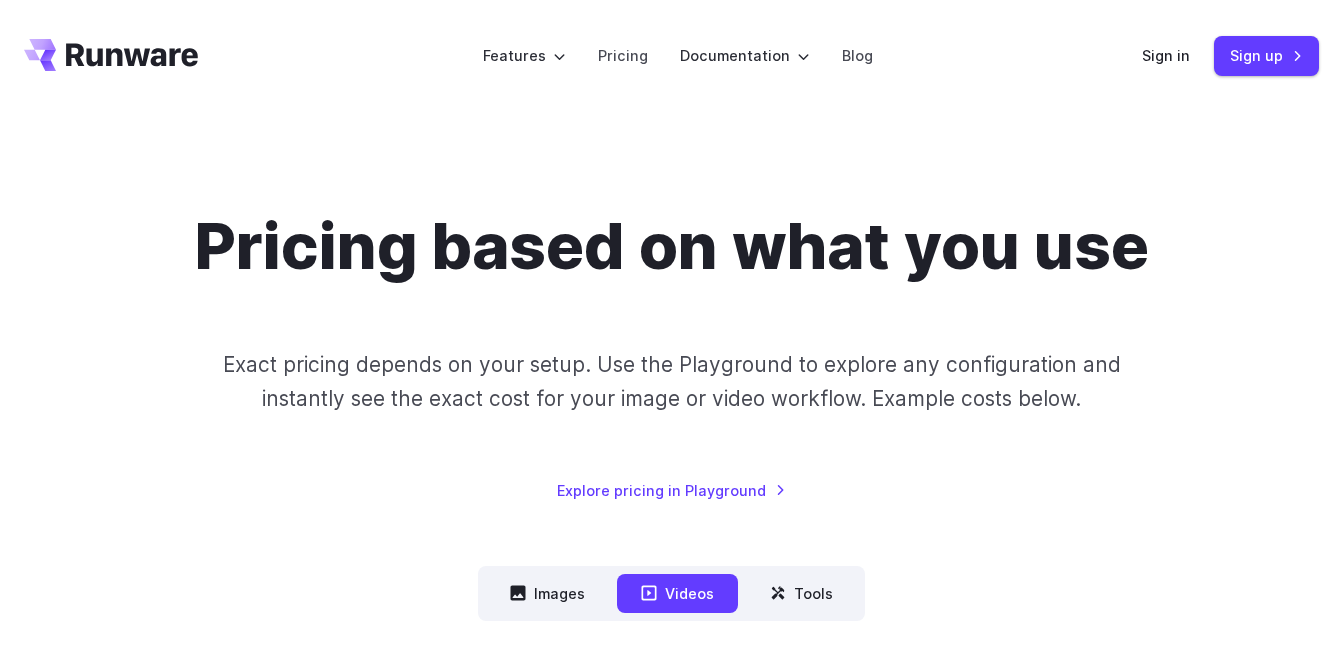 scroll, scrollTop: 0, scrollLeft: 0, axis: both 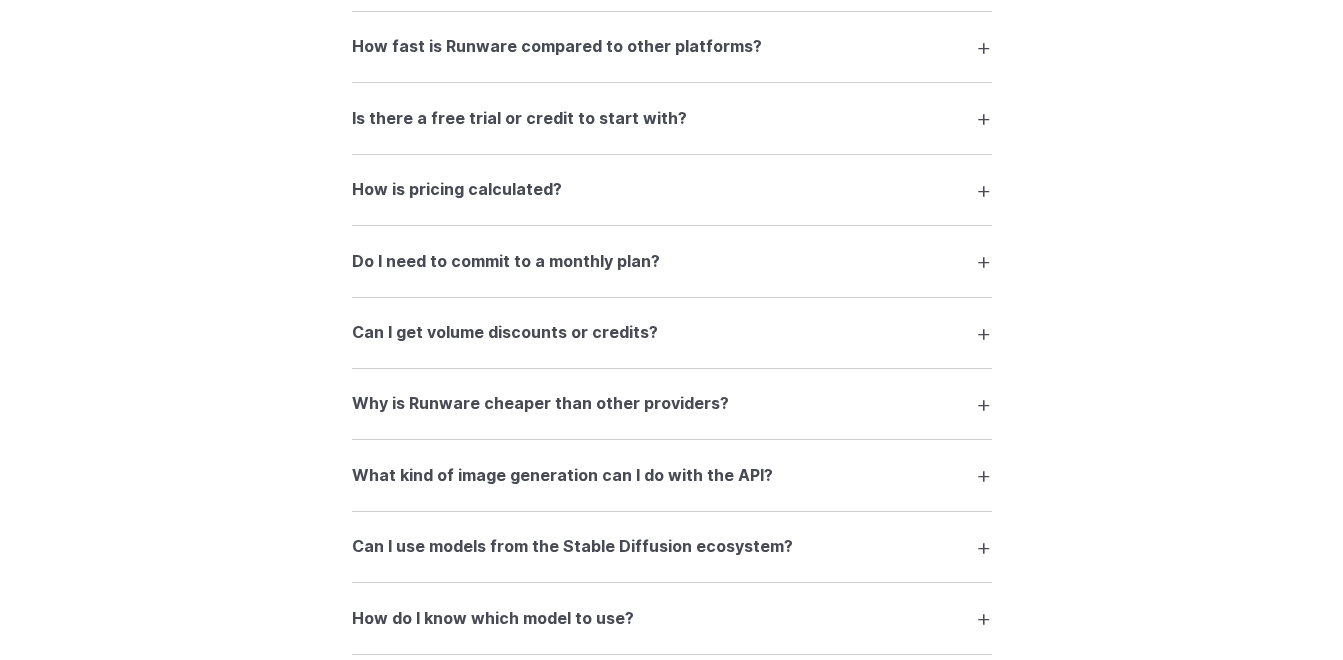 drag, startPoint x: 1352, startPoint y: 99, endPoint x: 1239, endPoint y: 473, distance: 390.6981 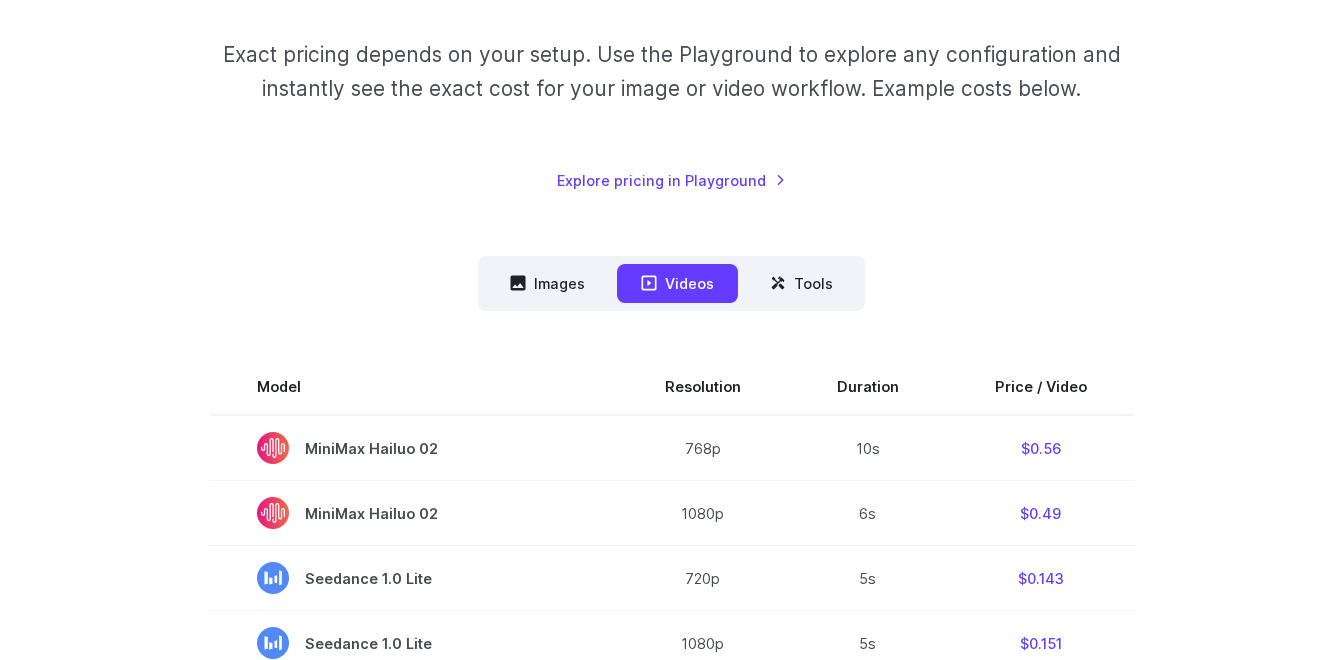 scroll, scrollTop: 349, scrollLeft: 0, axis: vertical 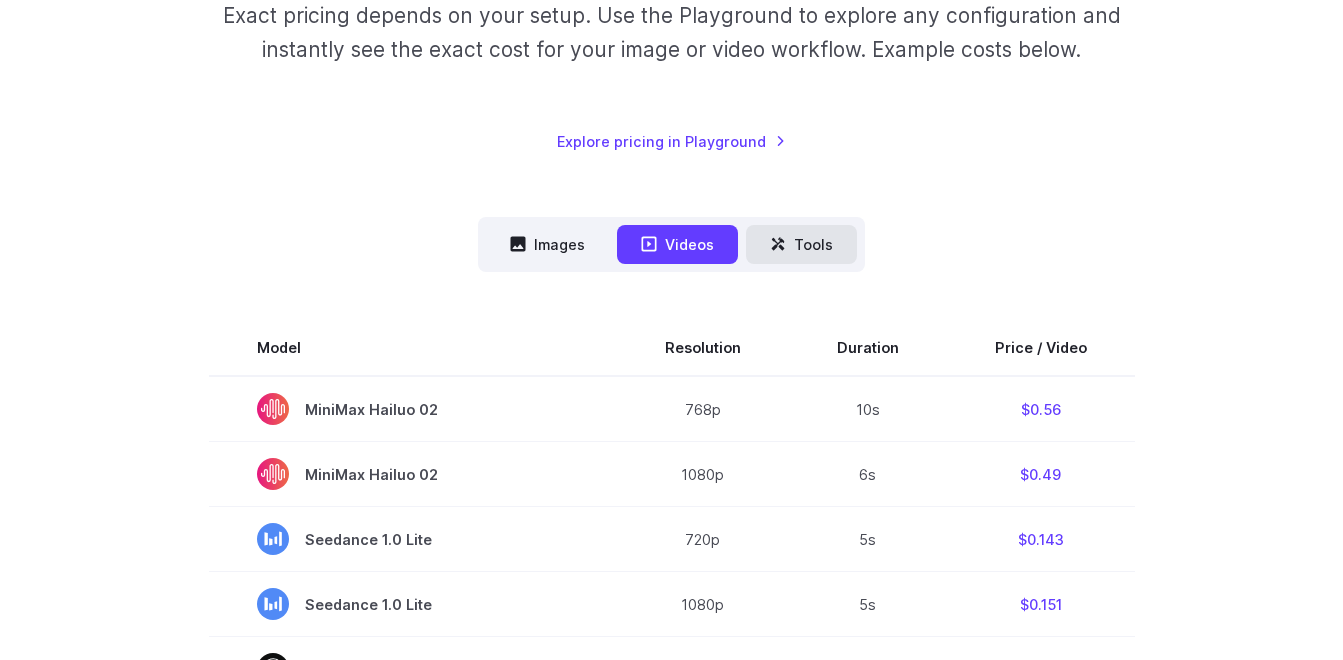 click on "Tools" at bounding box center (801, 244) 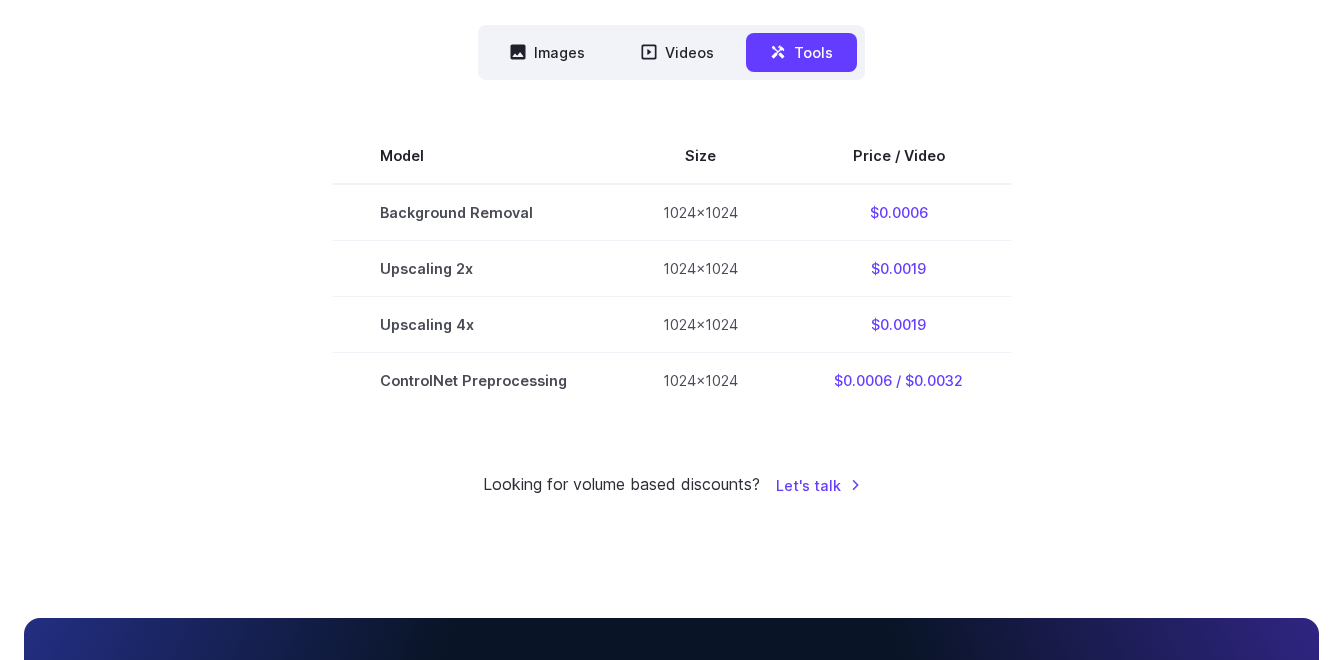 scroll, scrollTop: 571, scrollLeft: 0, axis: vertical 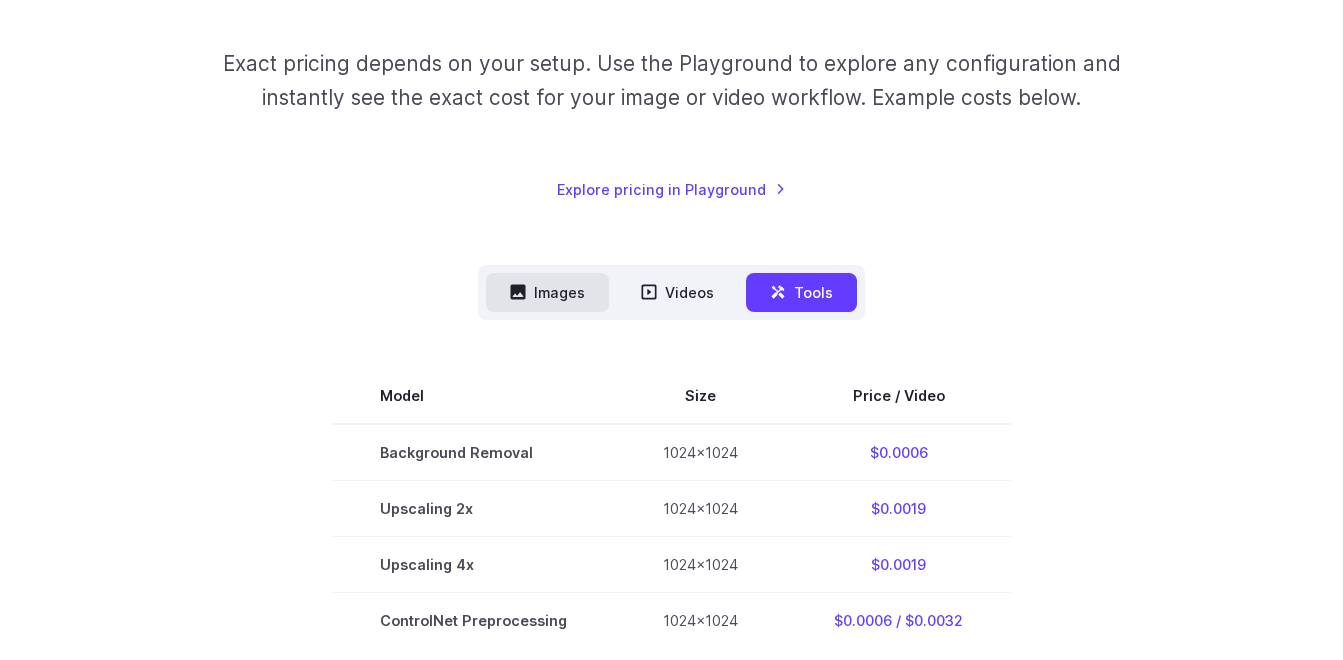 click on "Images" at bounding box center [547, 292] 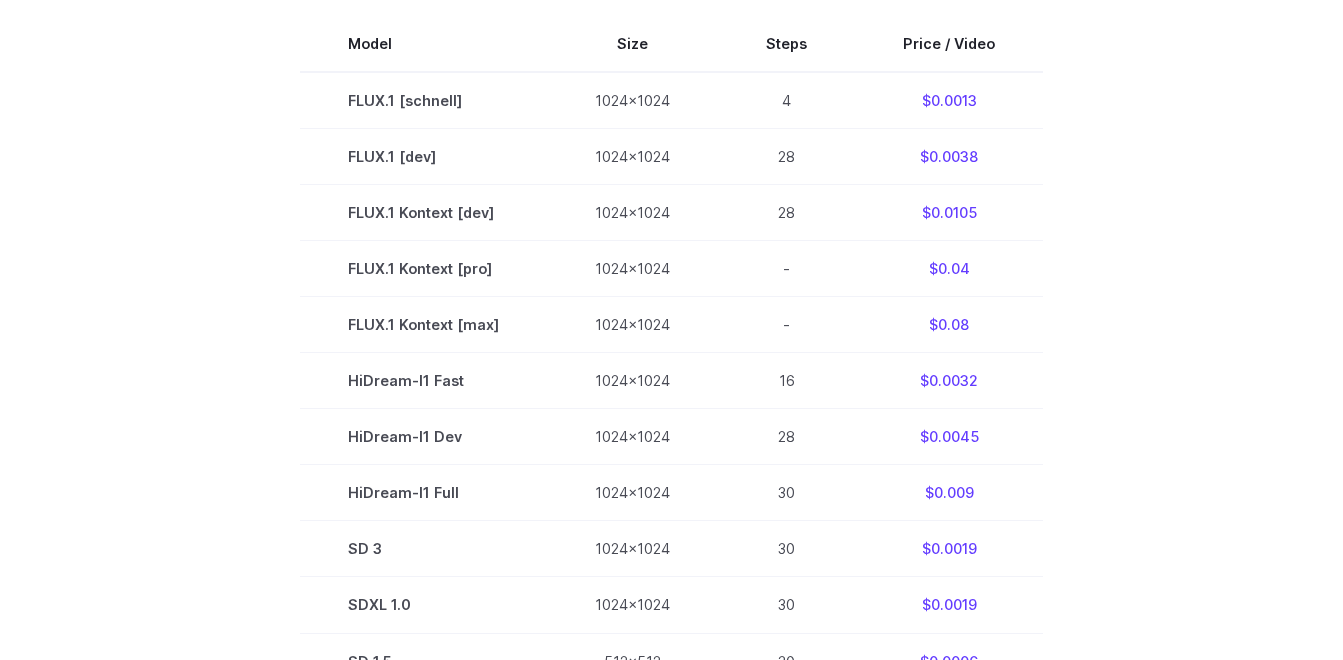 scroll, scrollTop: 659, scrollLeft: 0, axis: vertical 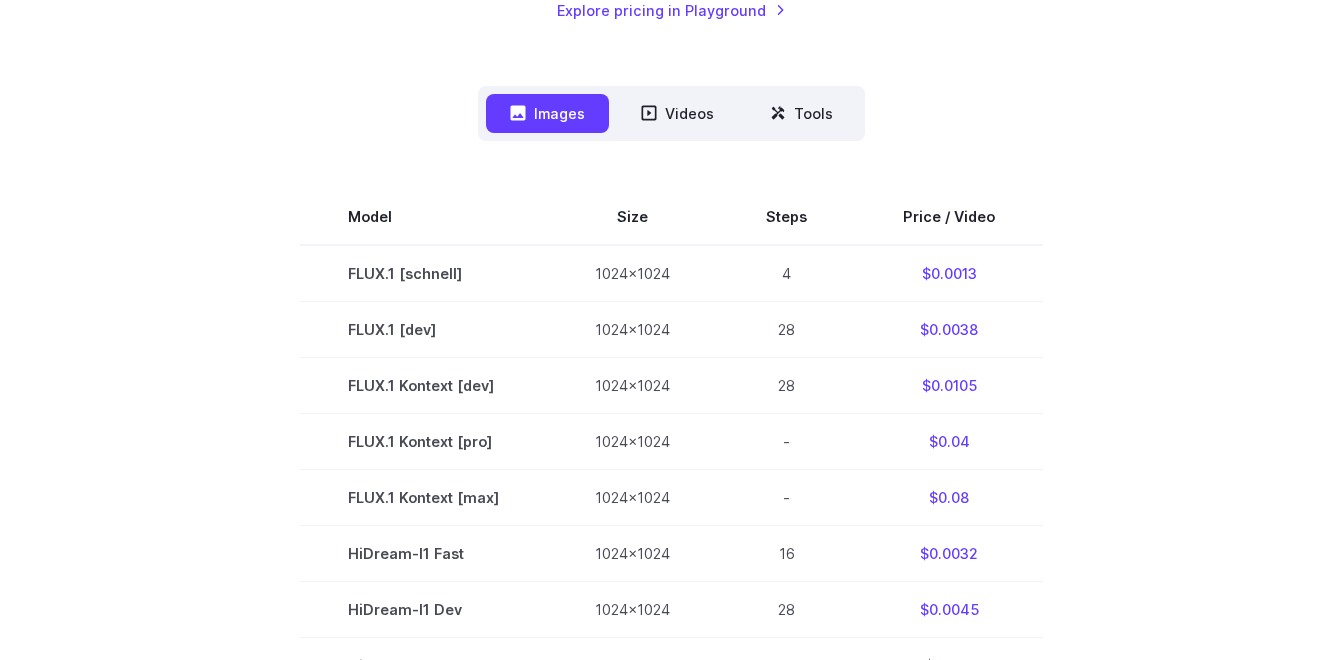 drag, startPoint x: 1352, startPoint y: 181, endPoint x: 1339, endPoint y: 154, distance: 29.966648 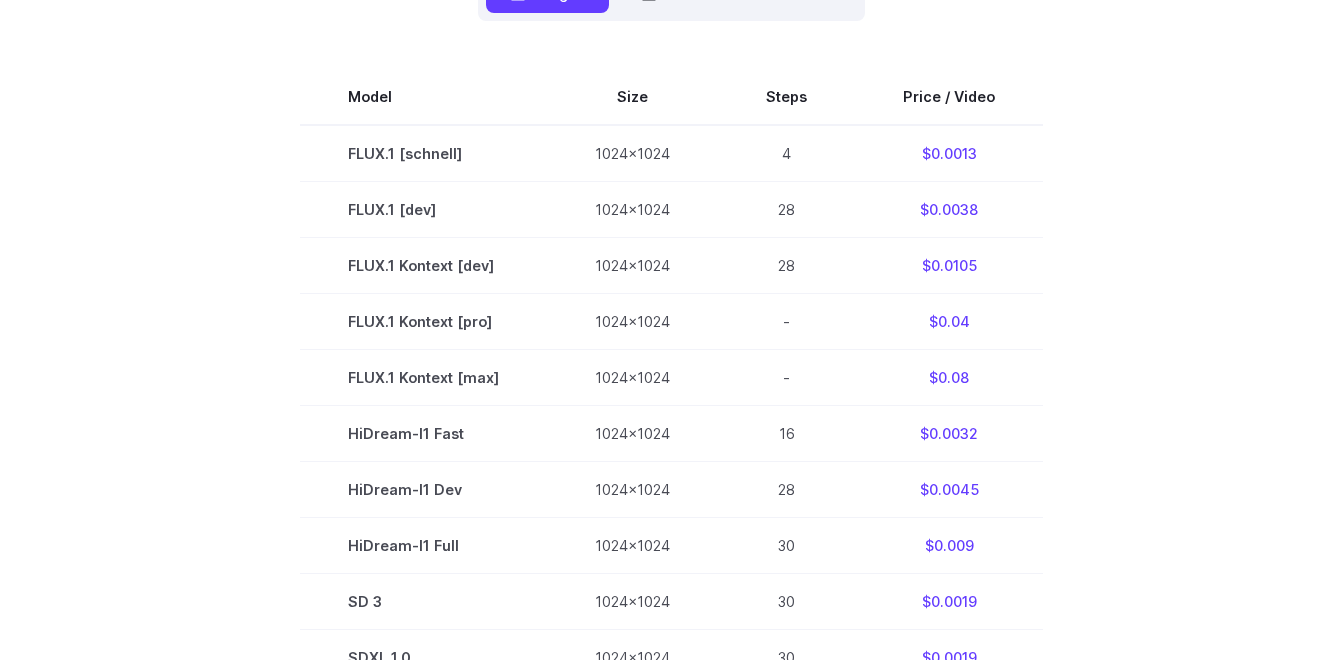 scroll, scrollTop: 606, scrollLeft: 0, axis: vertical 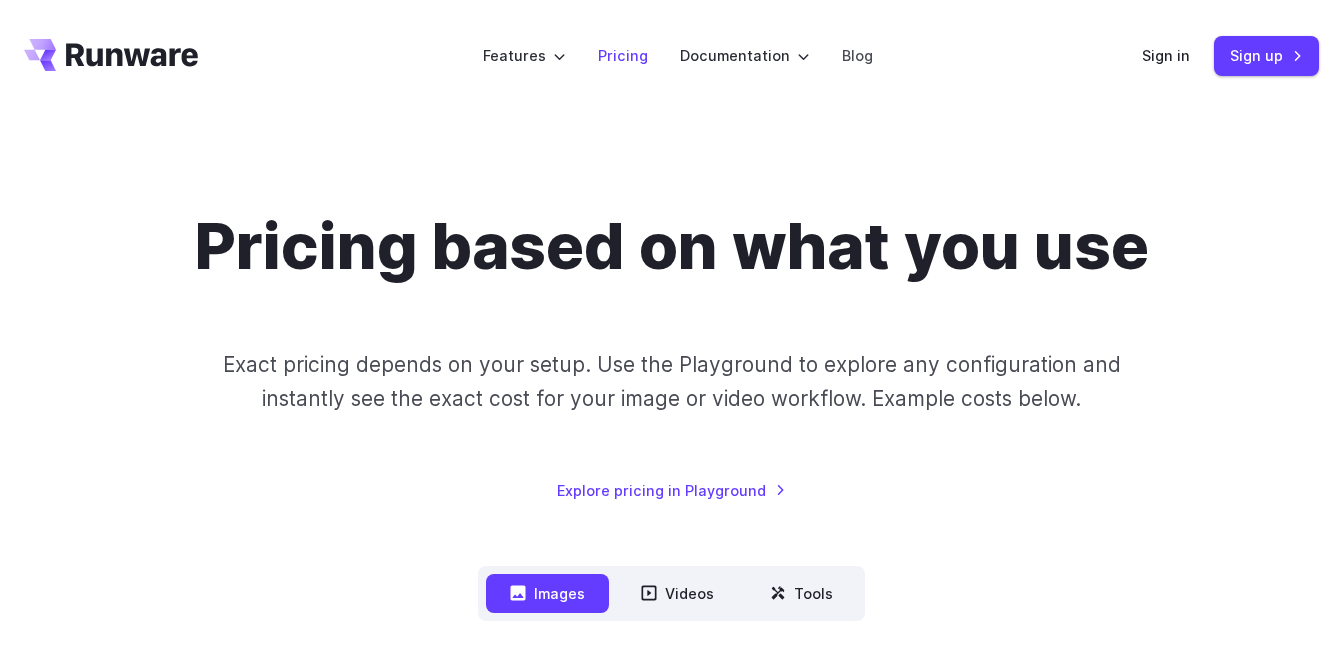 click on "Pricing" at bounding box center [623, 55] 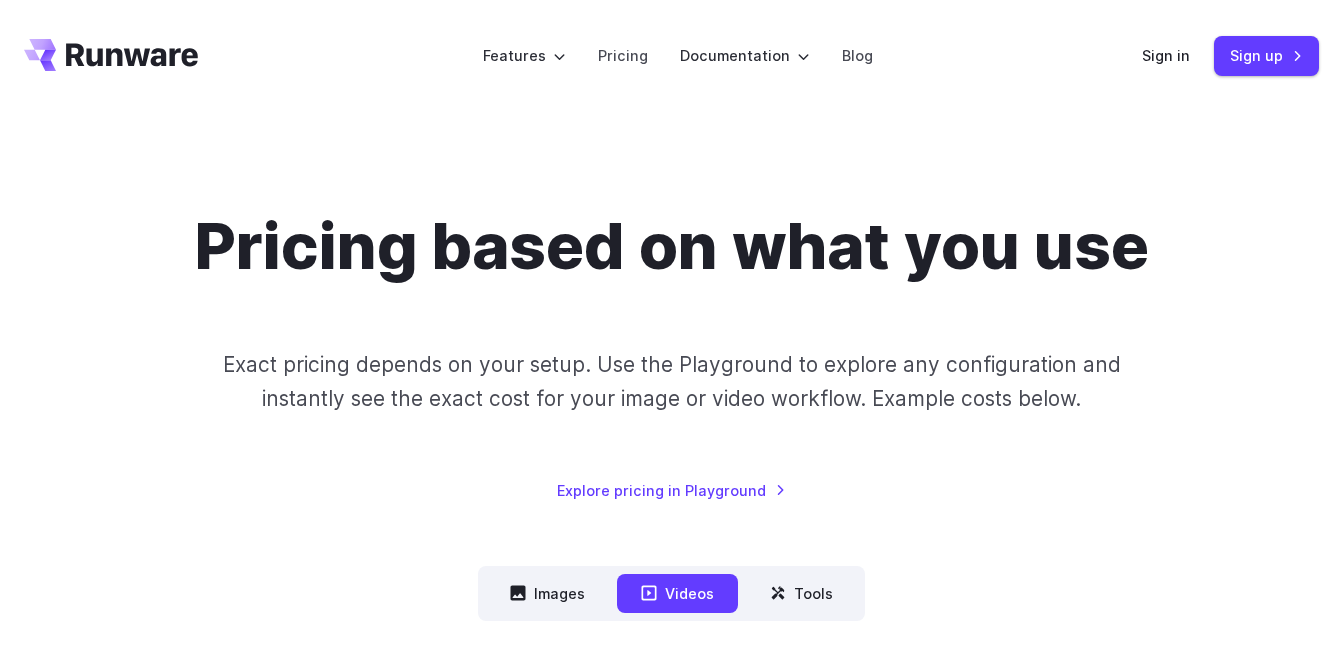 scroll, scrollTop: 0, scrollLeft: 0, axis: both 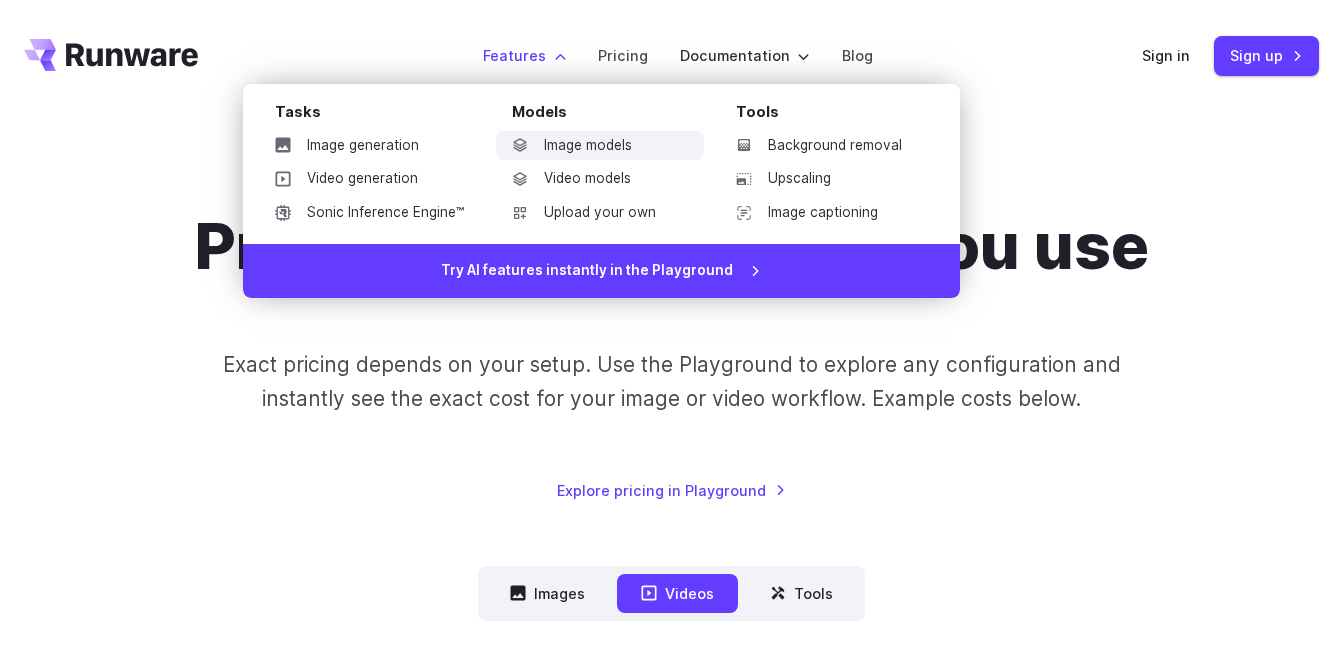 click on "Image models" at bounding box center (600, 146) 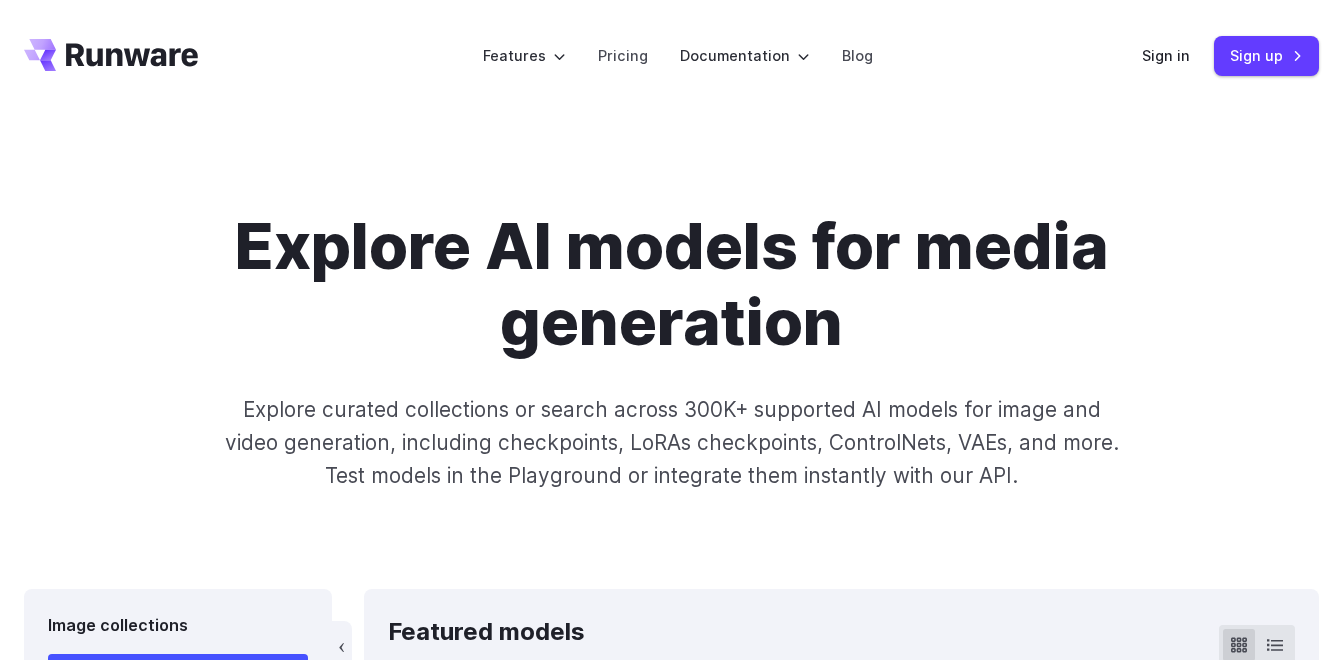 scroll, scrollTop: 0, scrollLeft: 0, axis: both 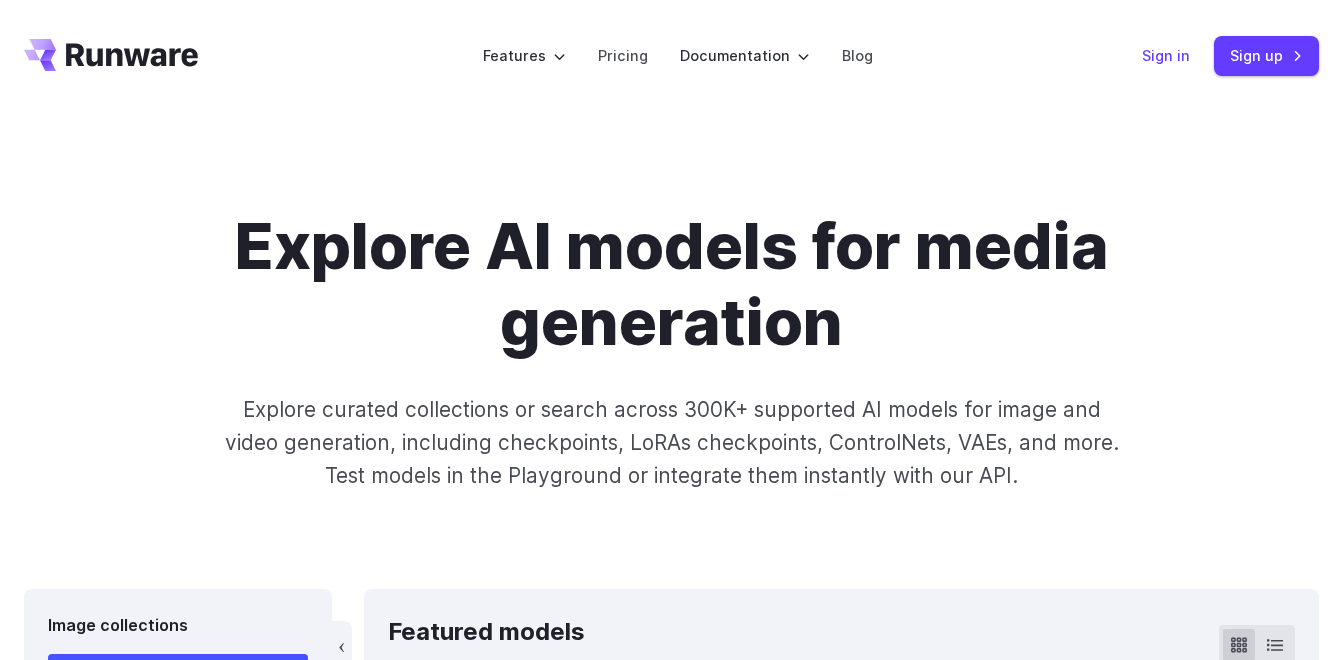 click on "Sign in" at bounding box center (1166, 55) 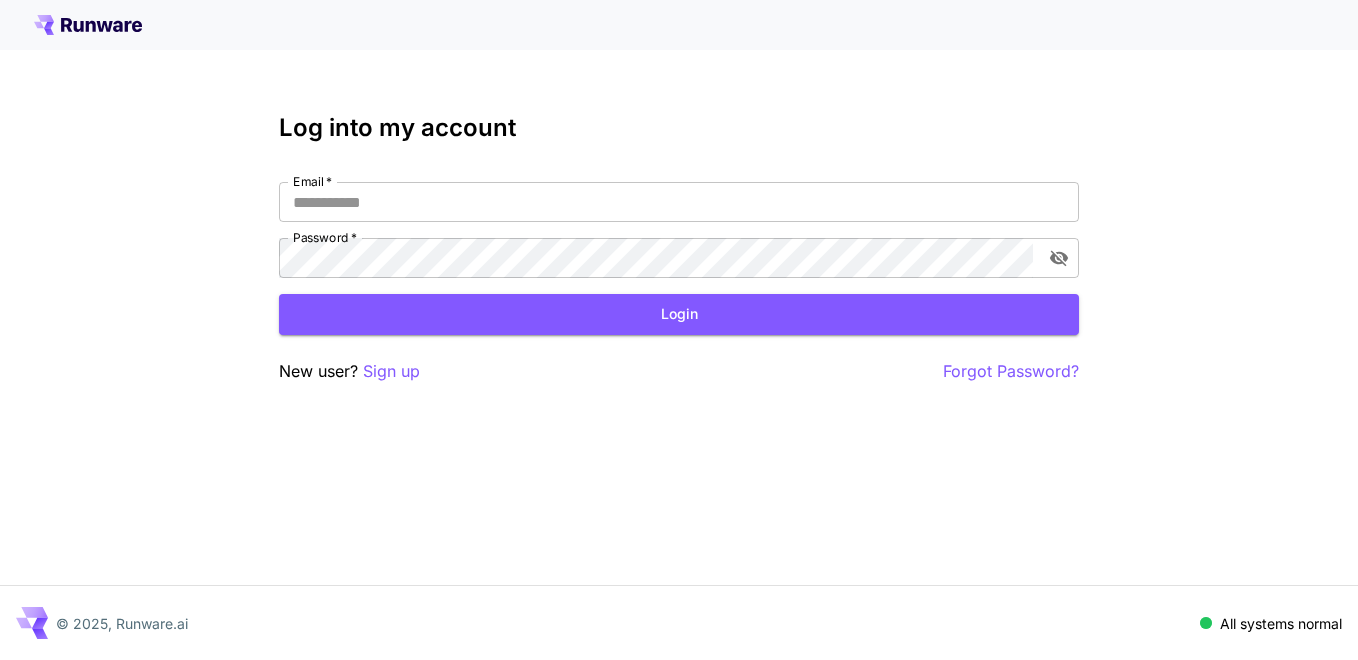 scroll, scrollTop: 0, scrollLeft: 0, axis: both 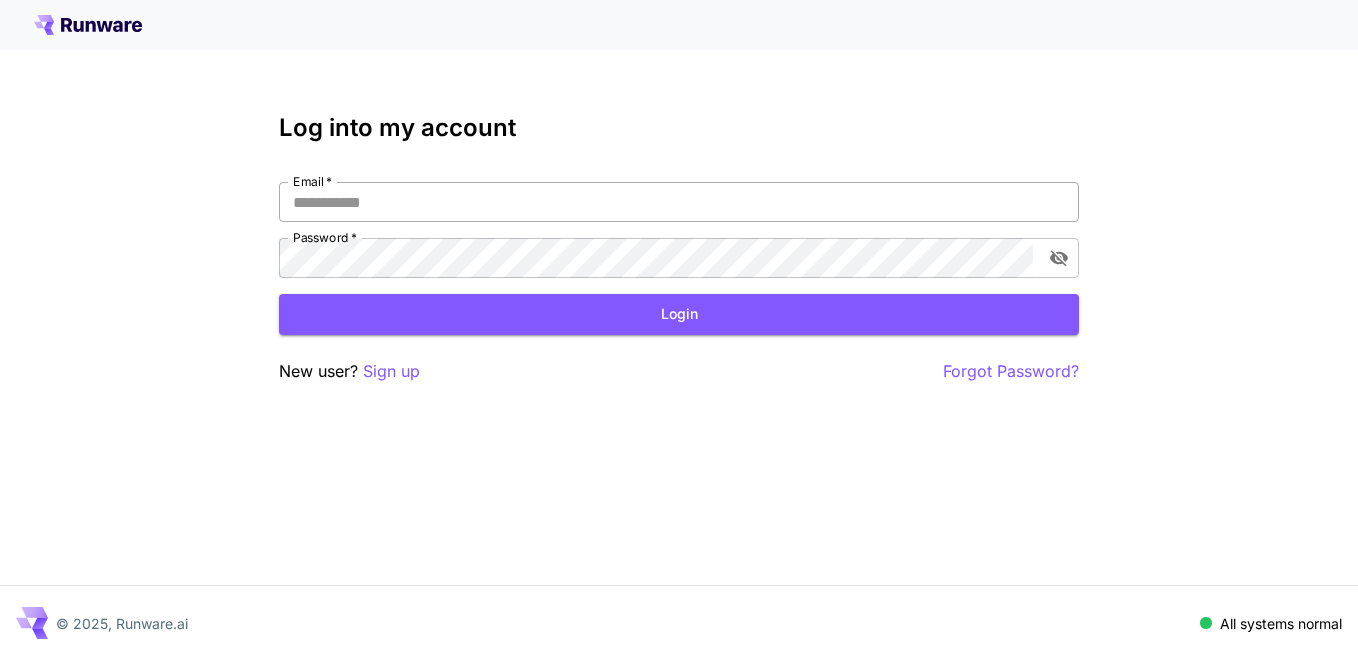 click on "Email   *" at bounding box center (679, 202) 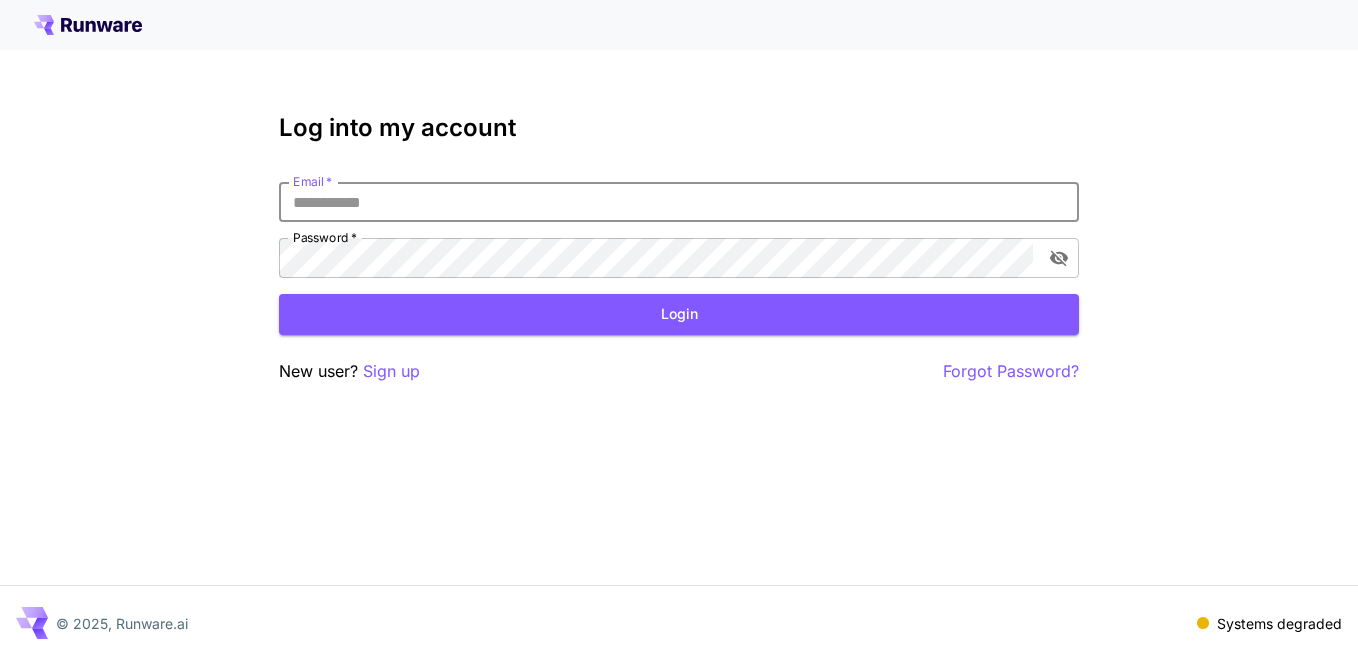 type on "**********" 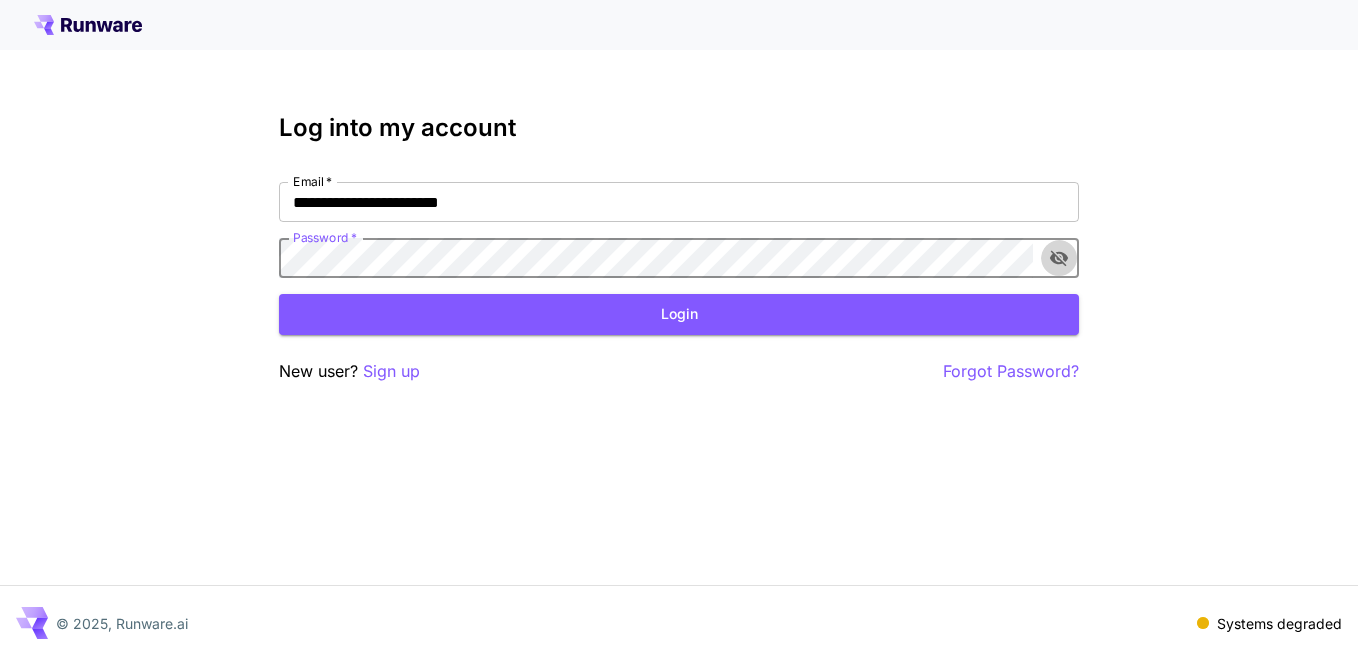 click 